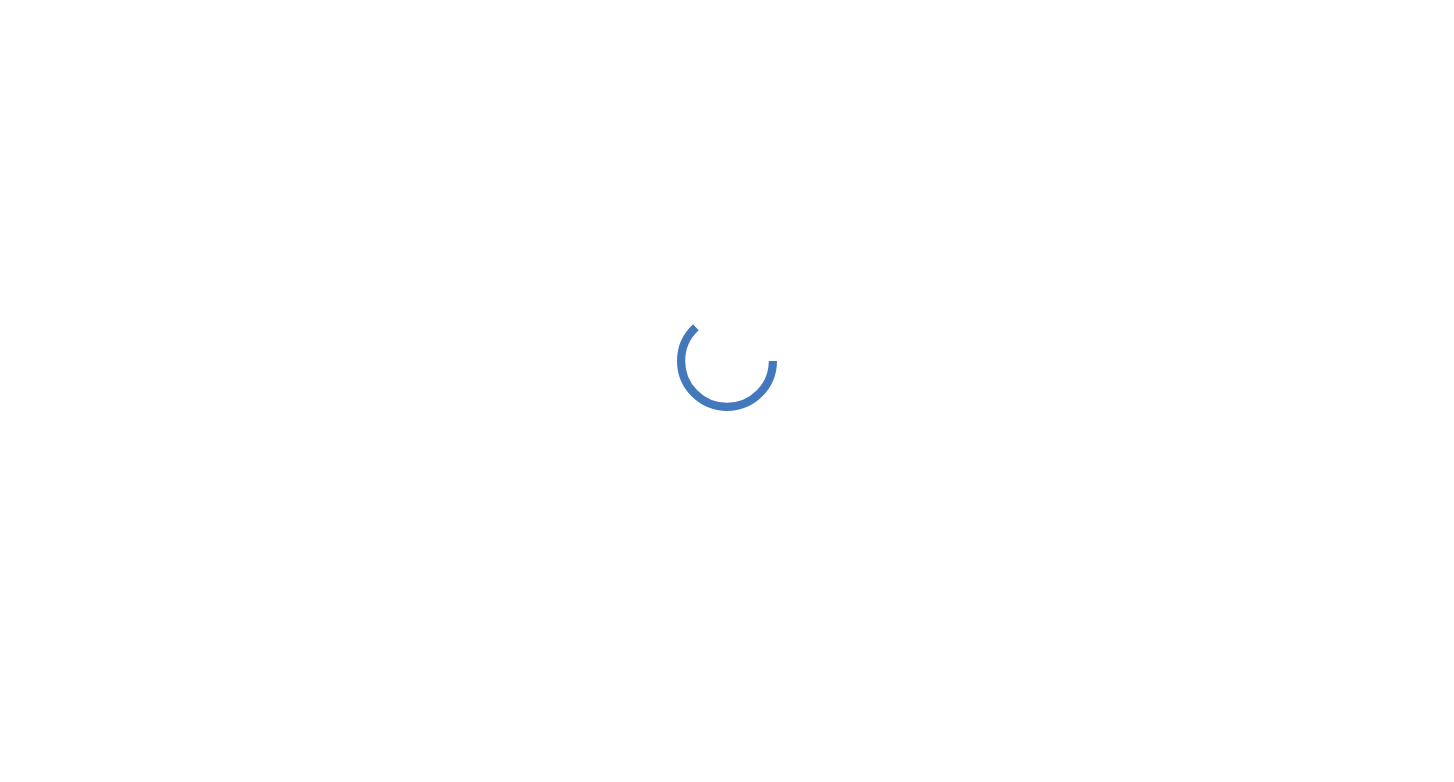 scroll, scrollTop: 0, scrollLeft: 0, axis: both 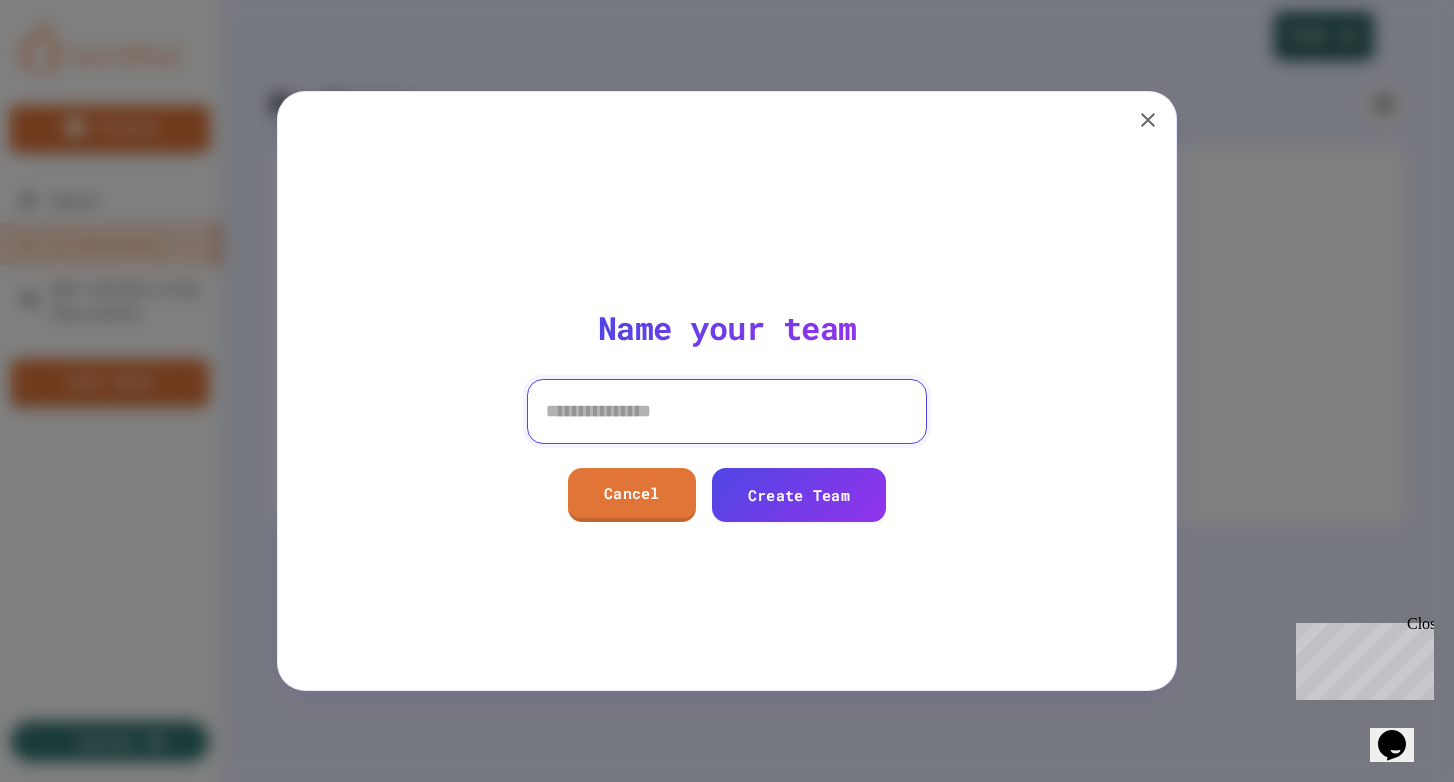 click at bounding box center (727, 411) 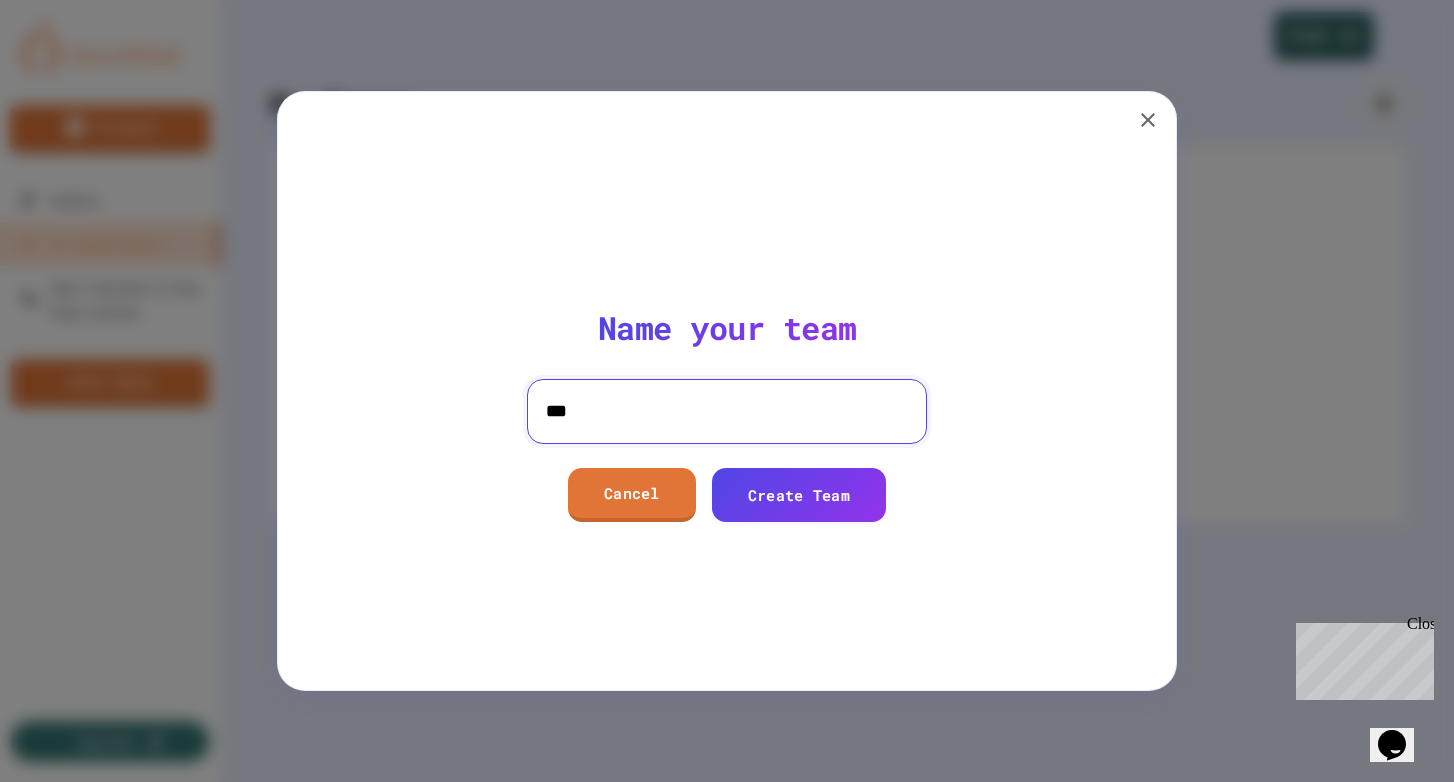 type on "***" 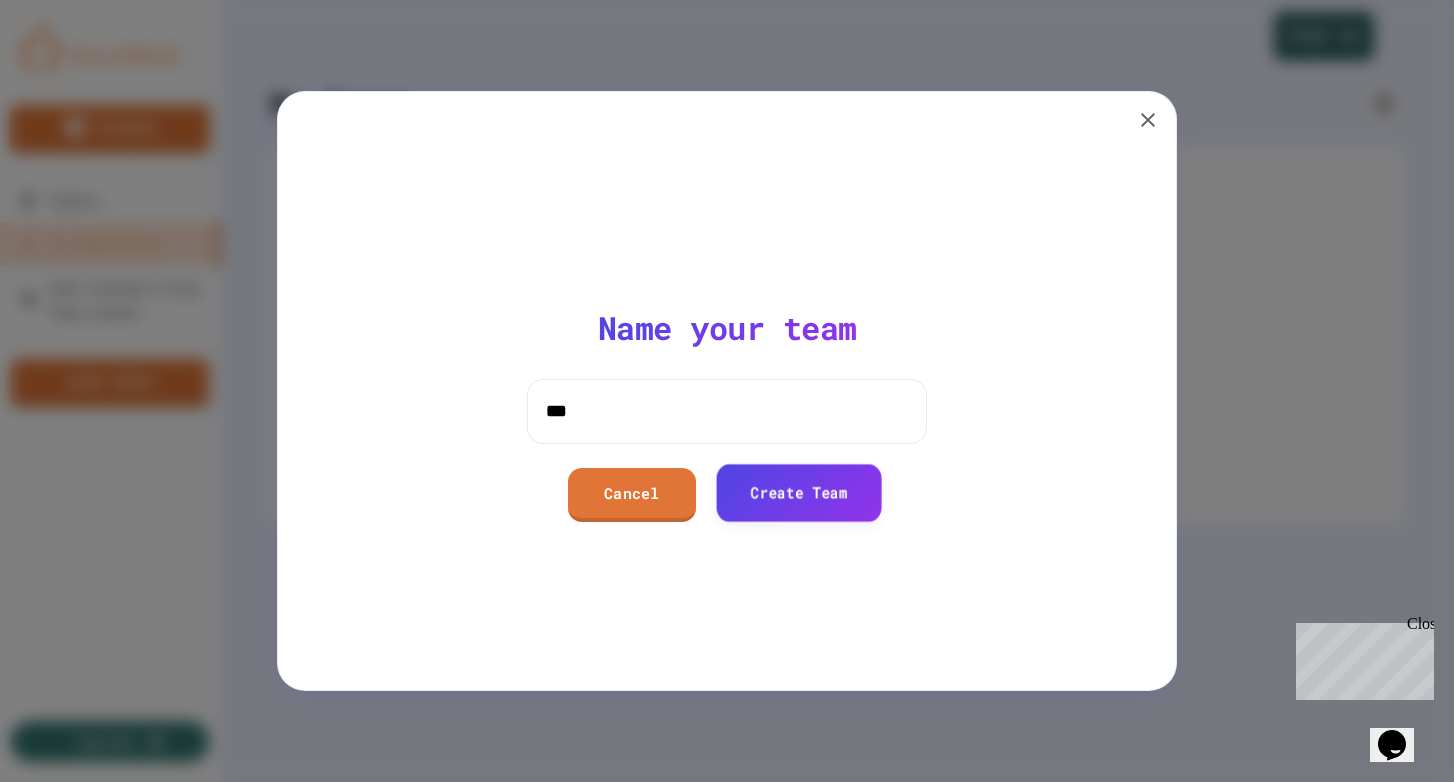click on "Create Team" at bounding box center (798, 492) 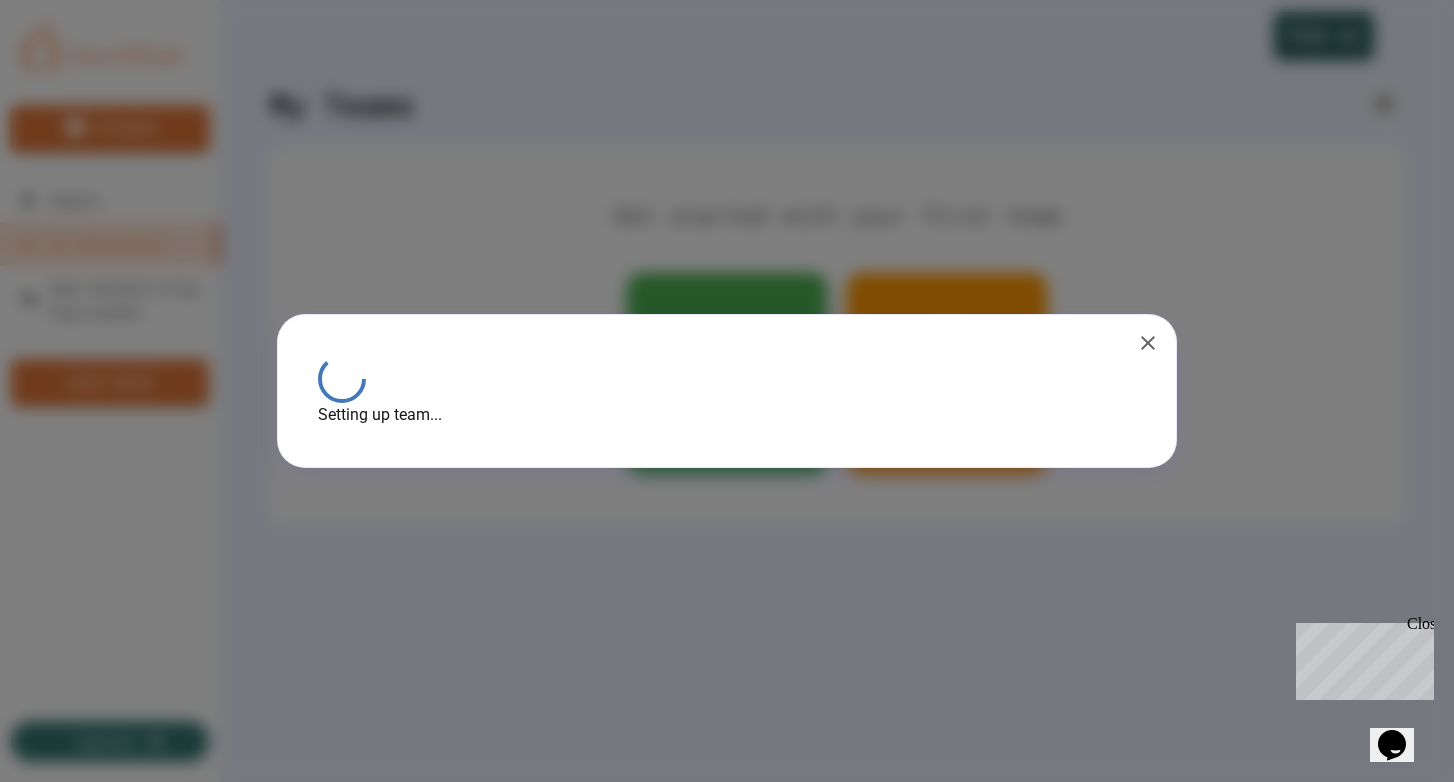 click on "Close" at bounding box center [1419, 627] 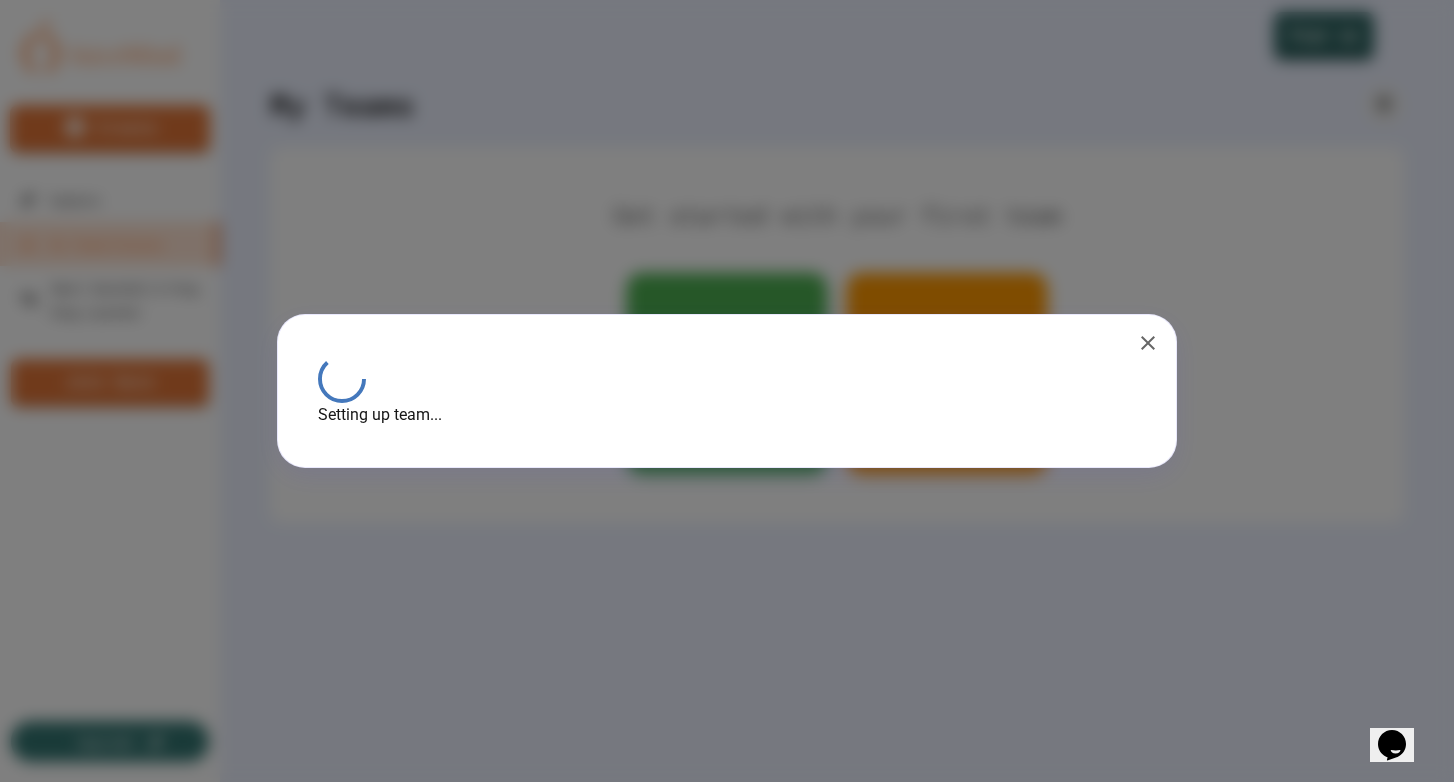 click on "Setting up team..." at bounding box center [727, 391] 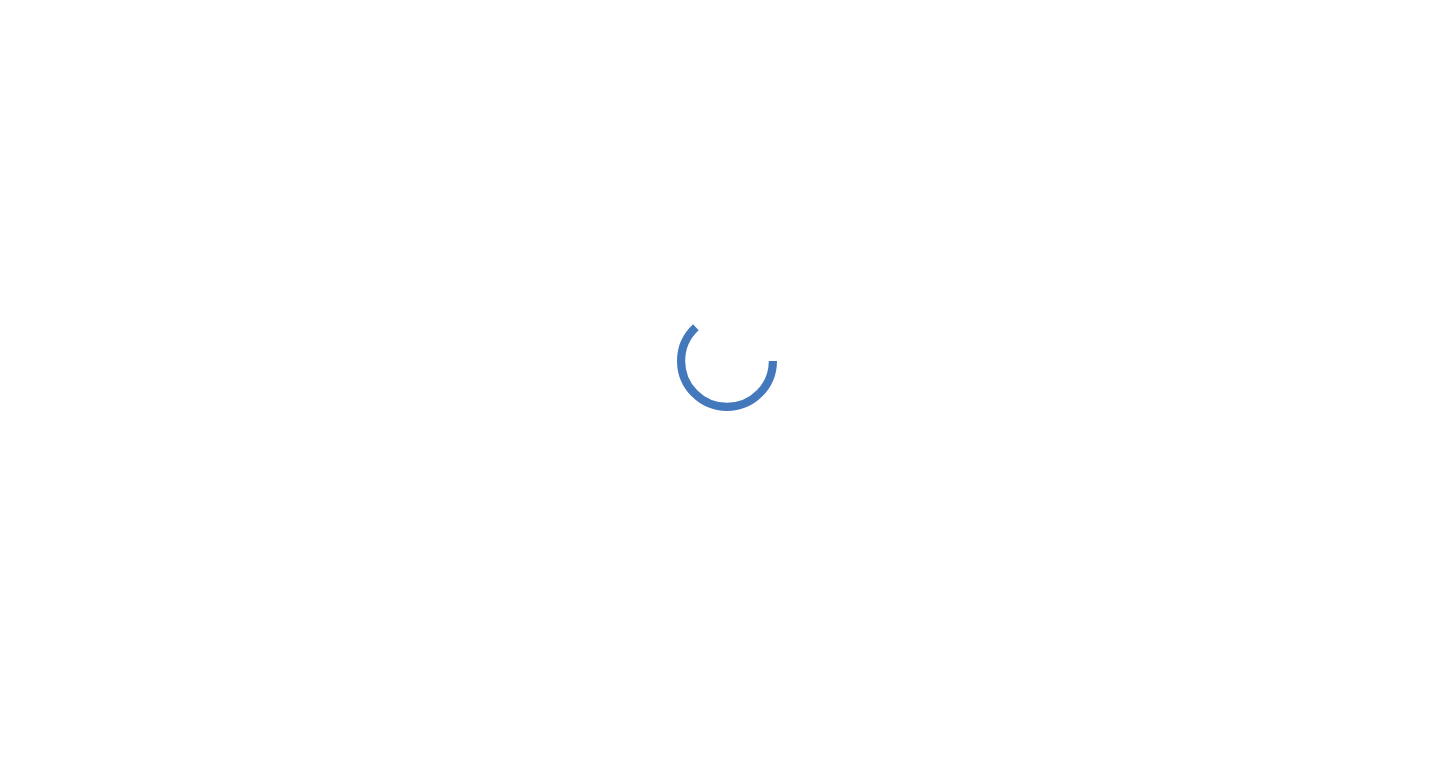 scroll, scrollTop: 0, scrollLeft: 0, axis: both 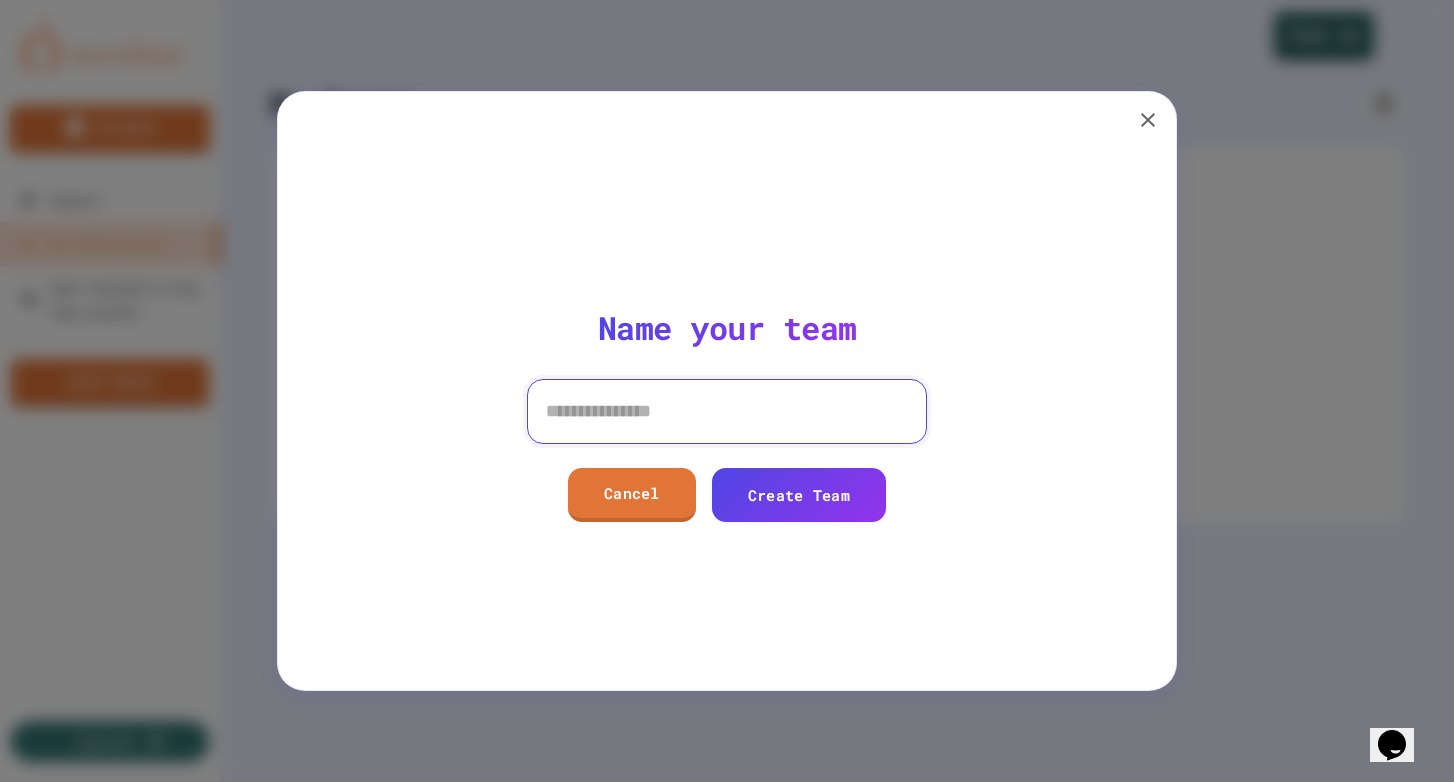 click at bounding box center [727, 411] 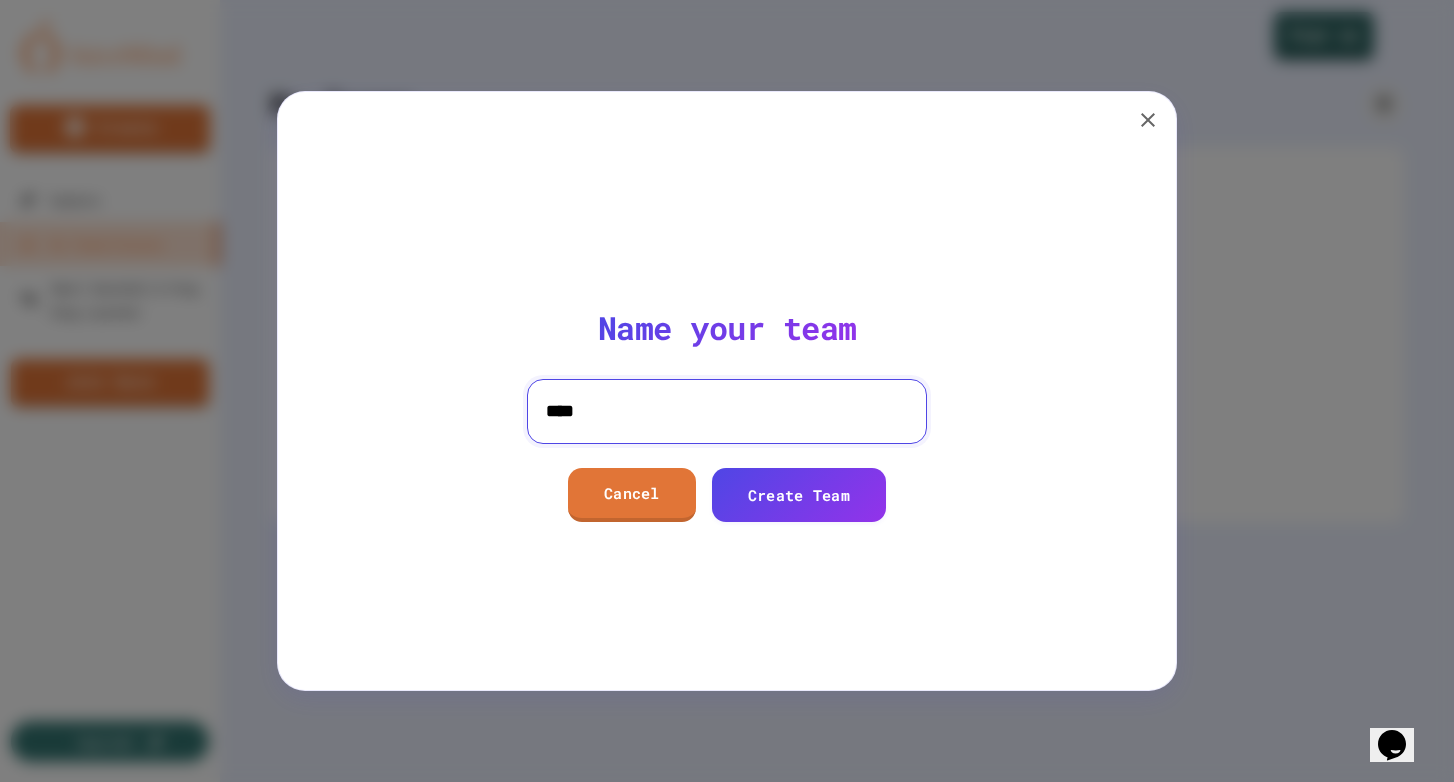 type on "****" 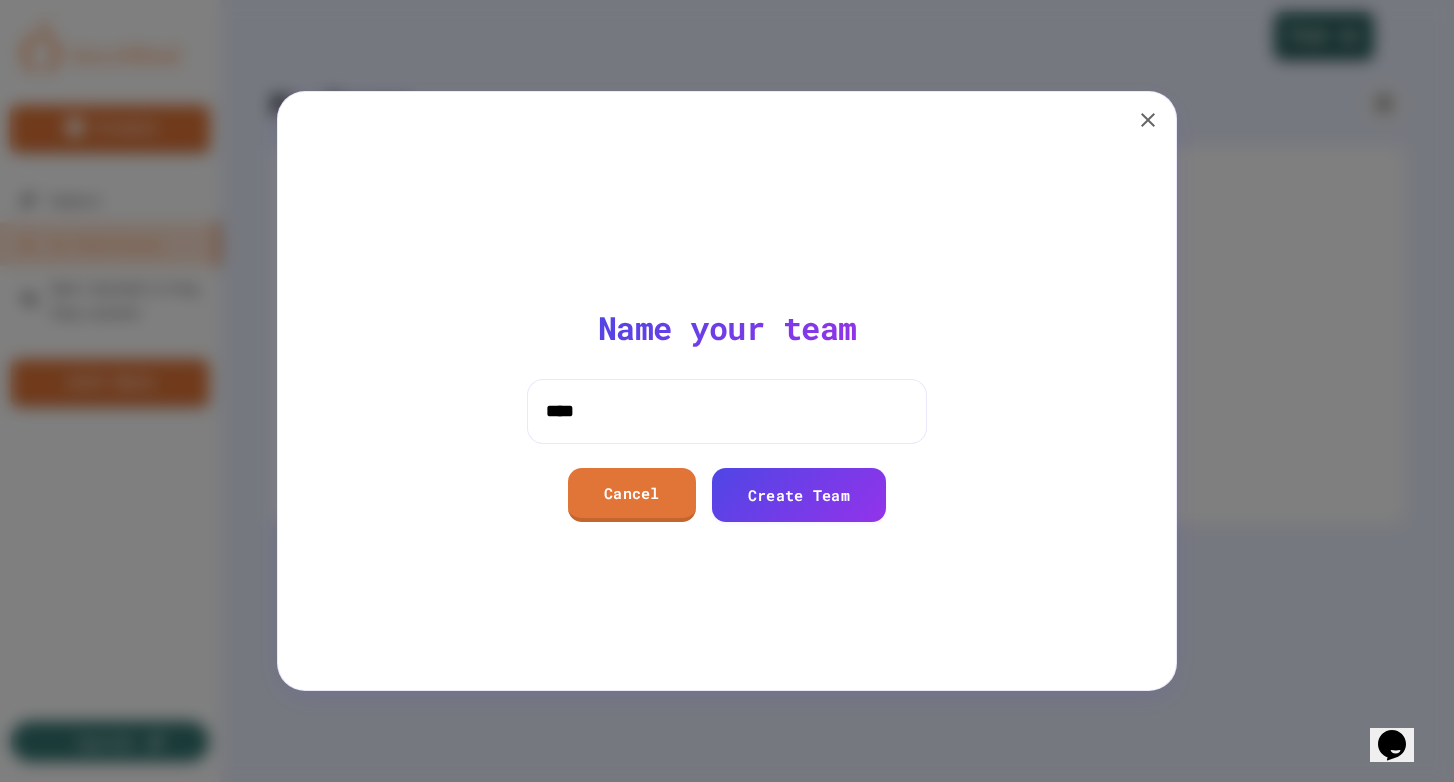 click on "Name your team **** Cancel Create Team" at bounding box center [727, 414] 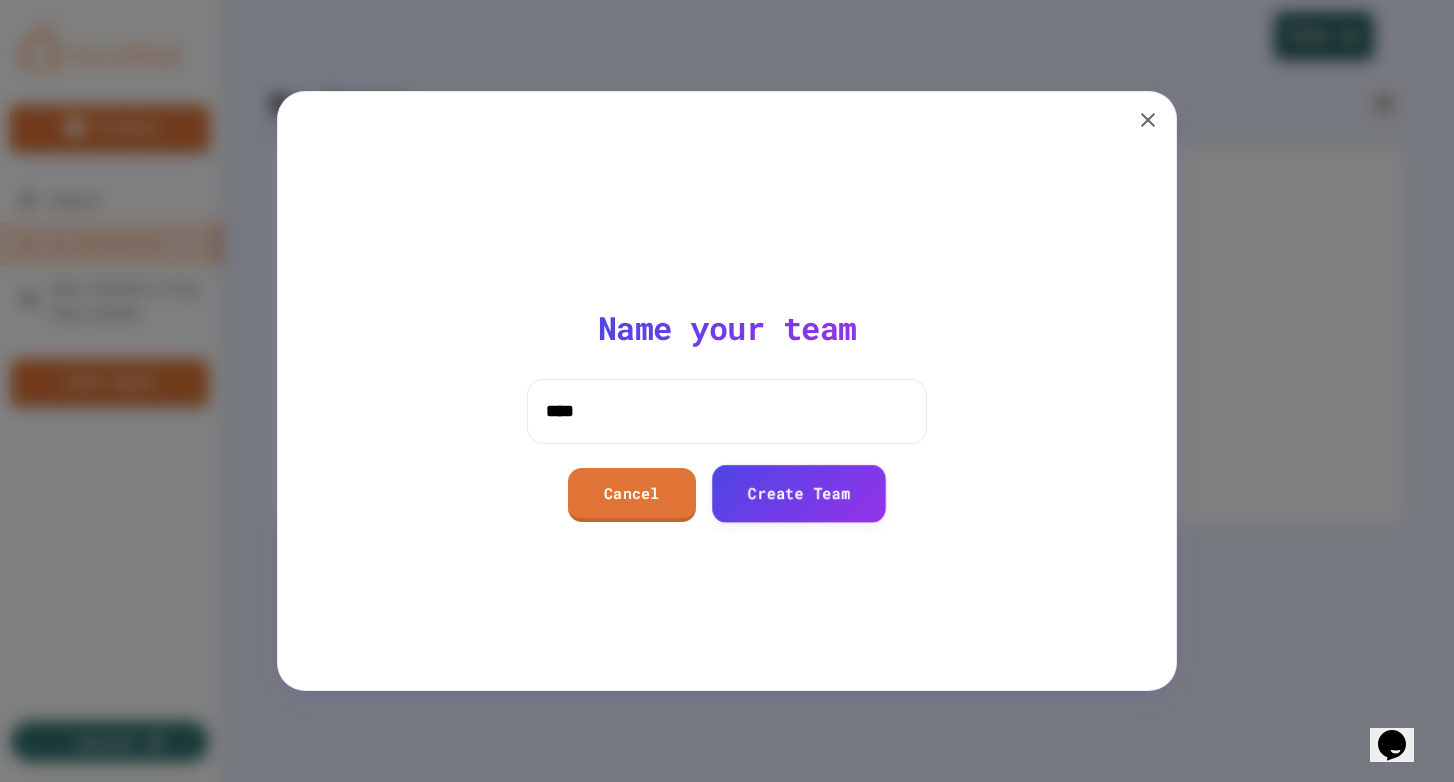 click on "Create Team" at bounding box center (799, 493) 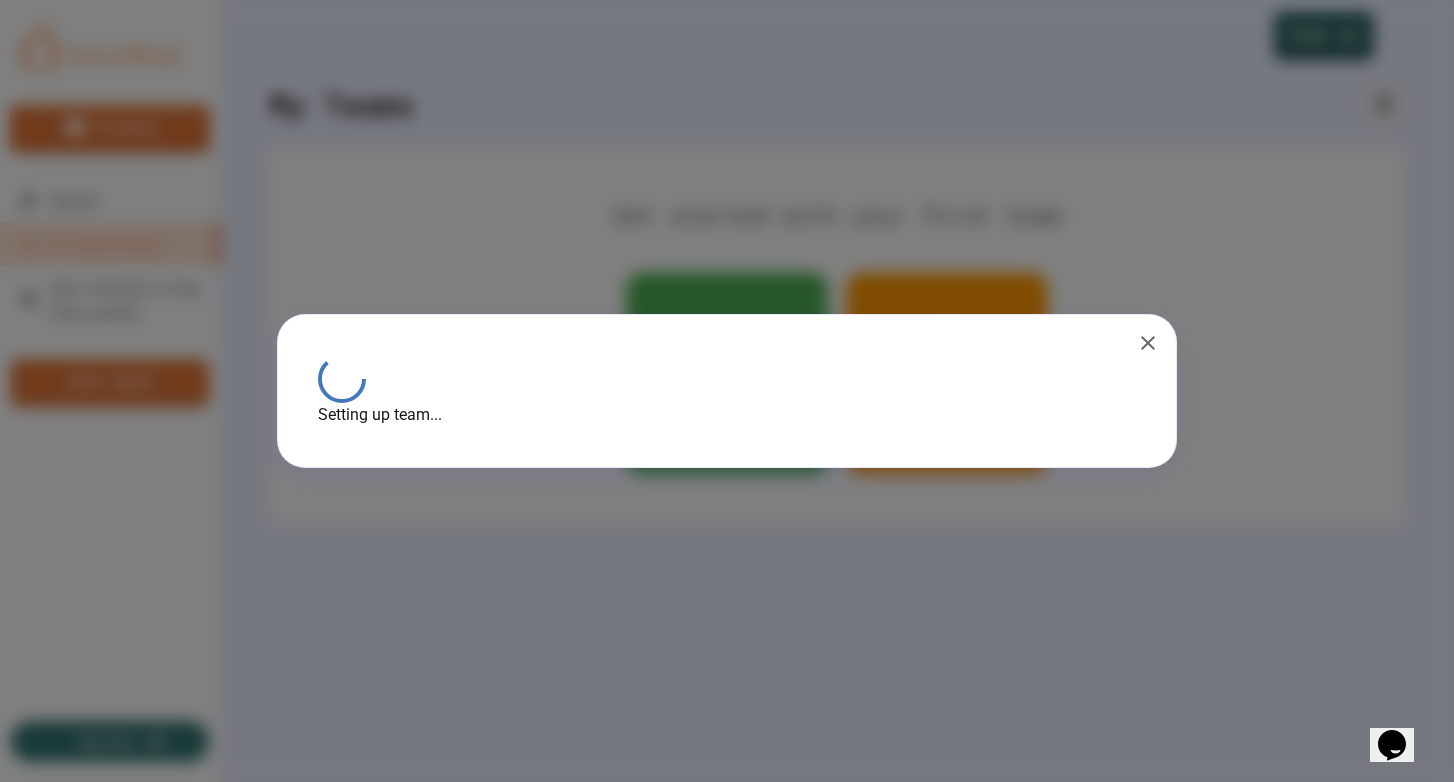 click at bounding box center (1148, 343) 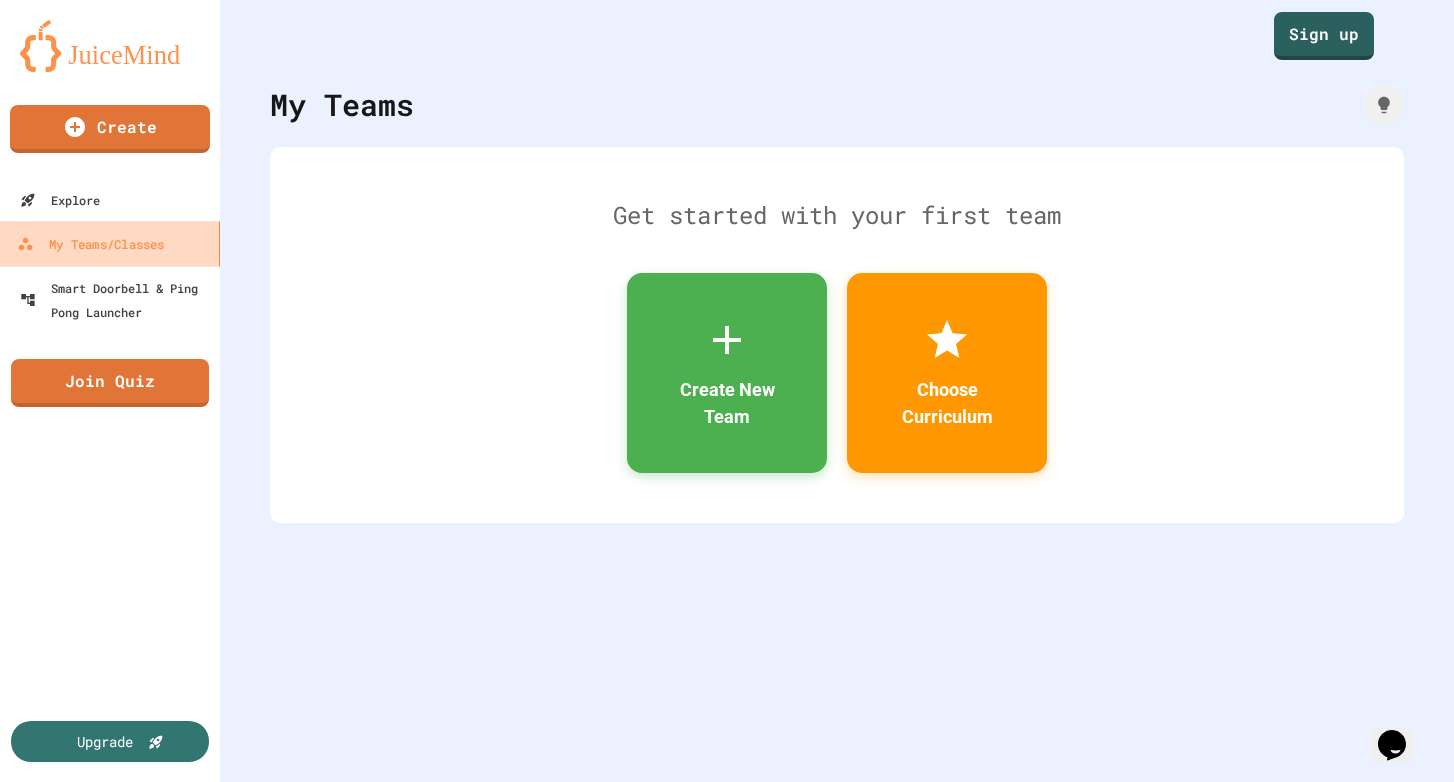 click on "My Teams/Classes" at bounding box center (90, 244) 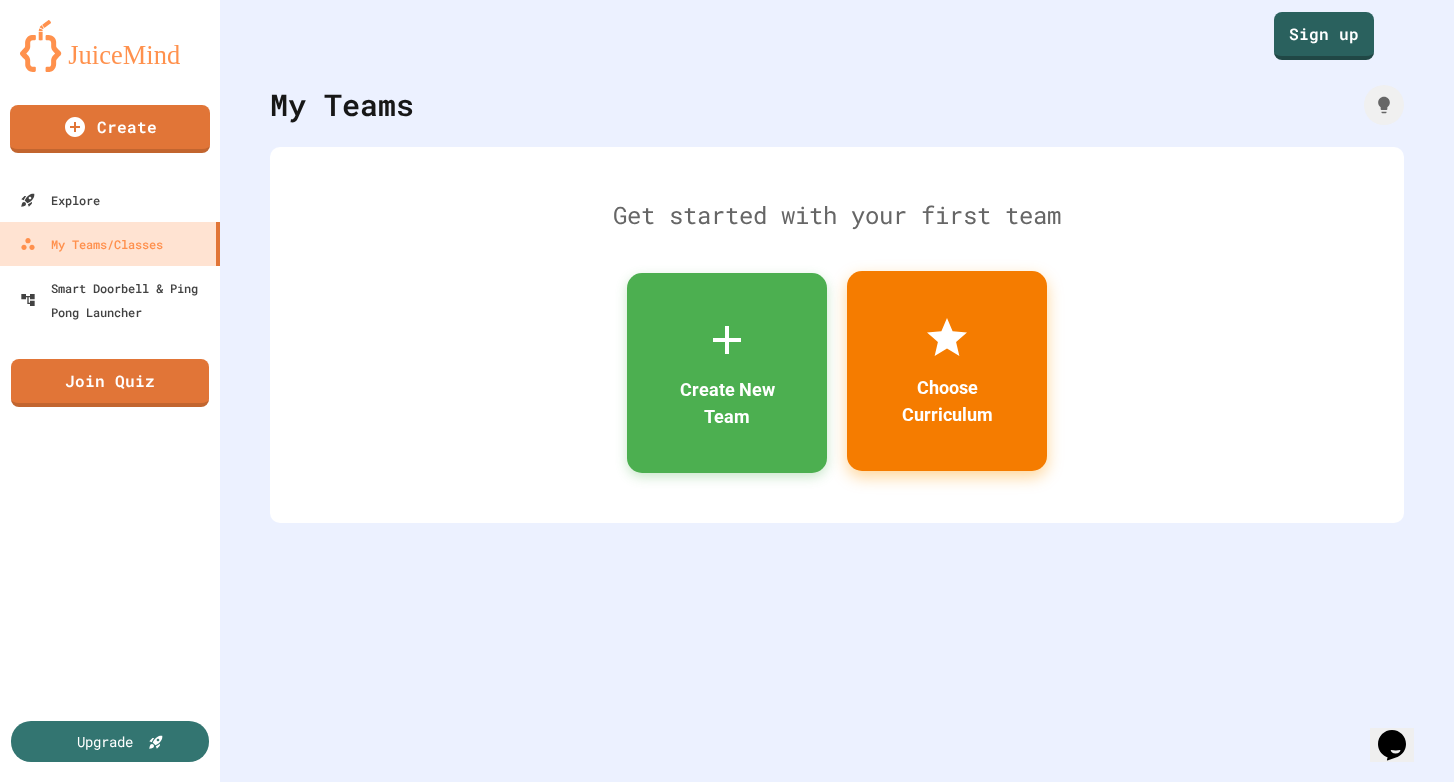 click on "Choose Curriculum" at bounding box center (947, 401) 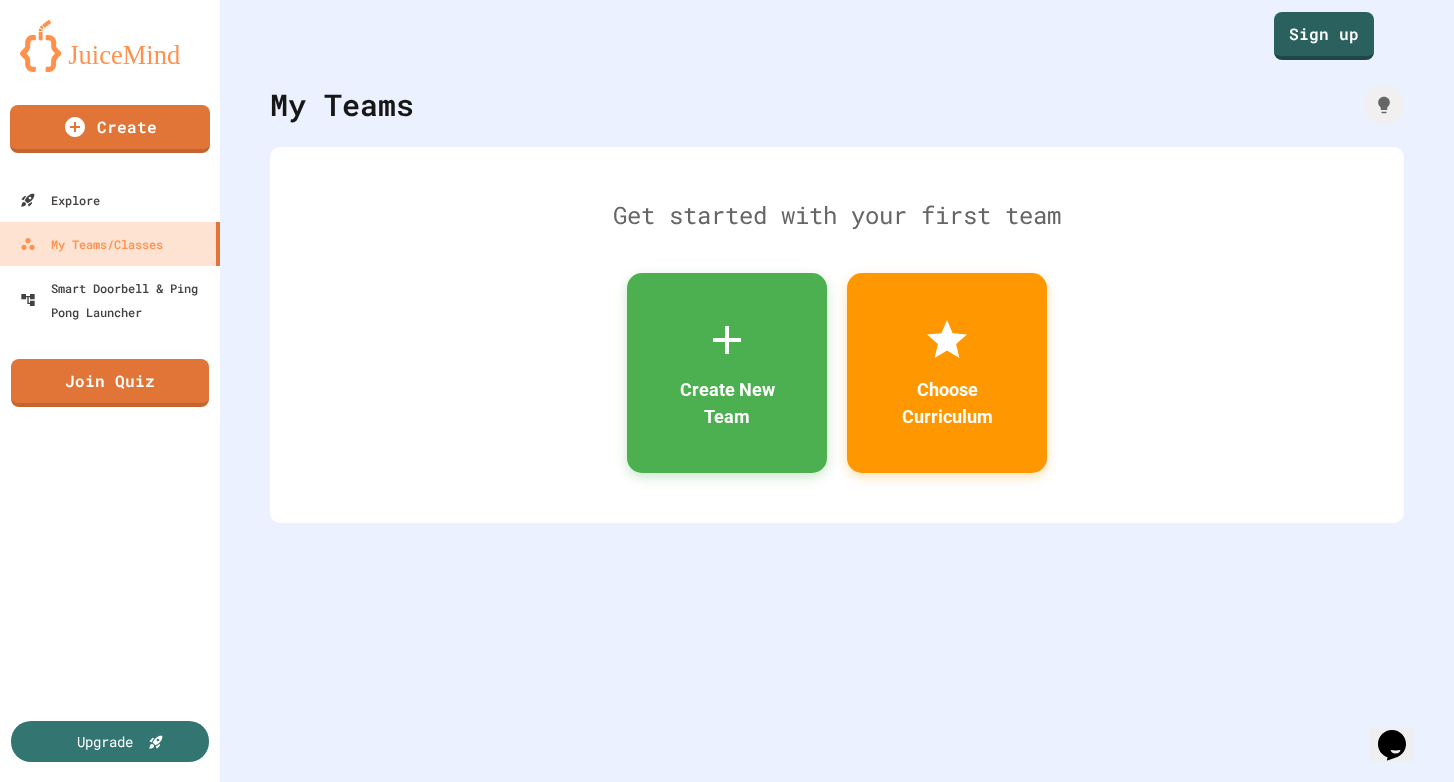 click 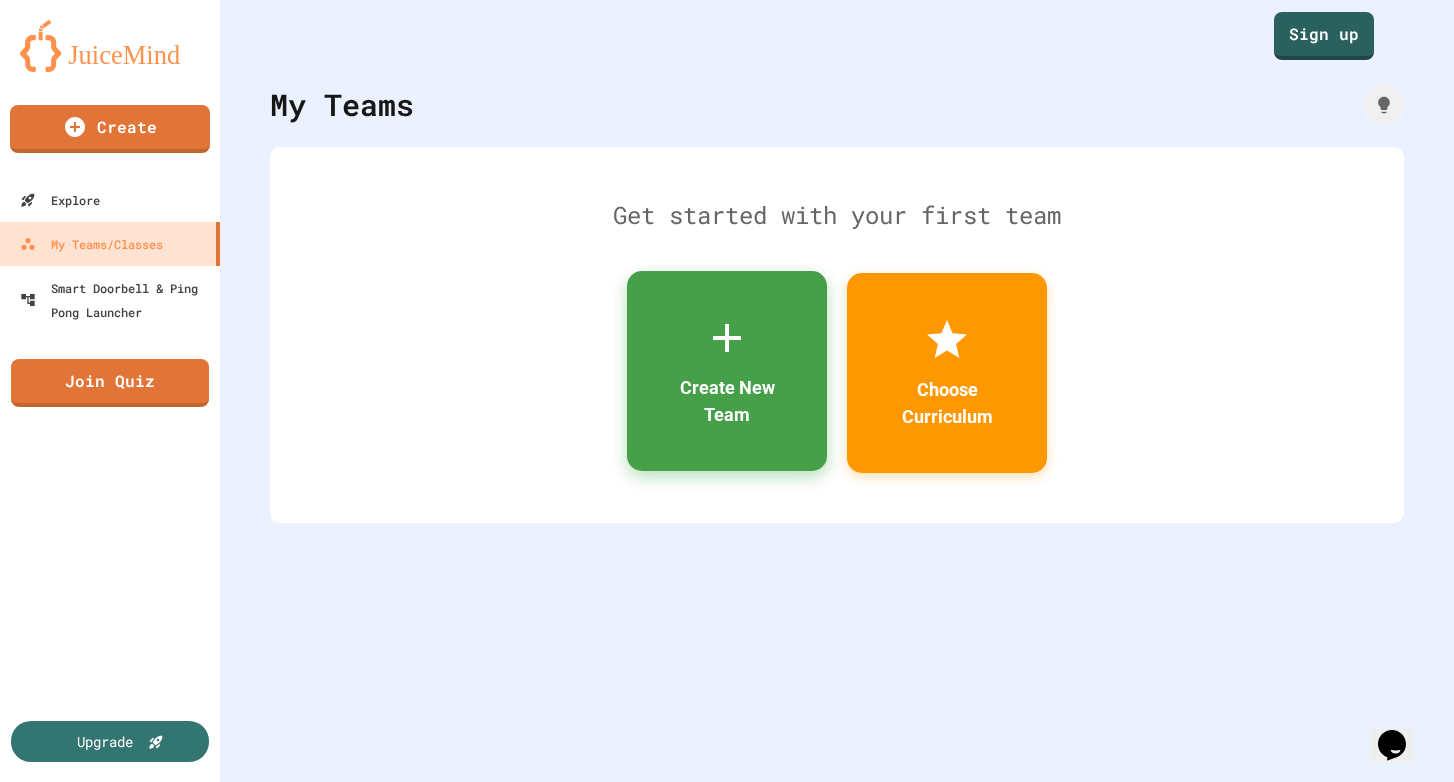 click on "Create New Team" at bounding box center [727, 401] 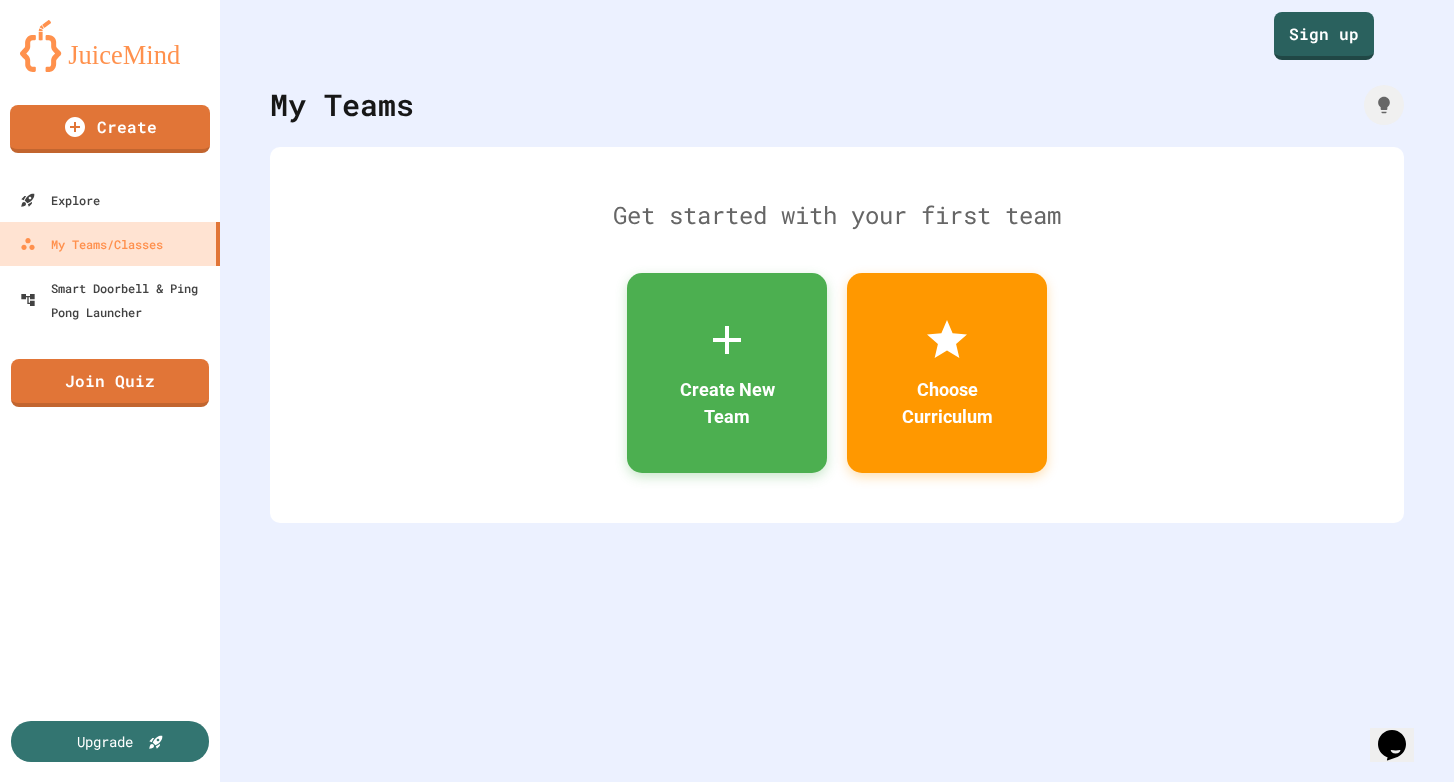 click on "Sign up!" at bounding box center [646, 1119] 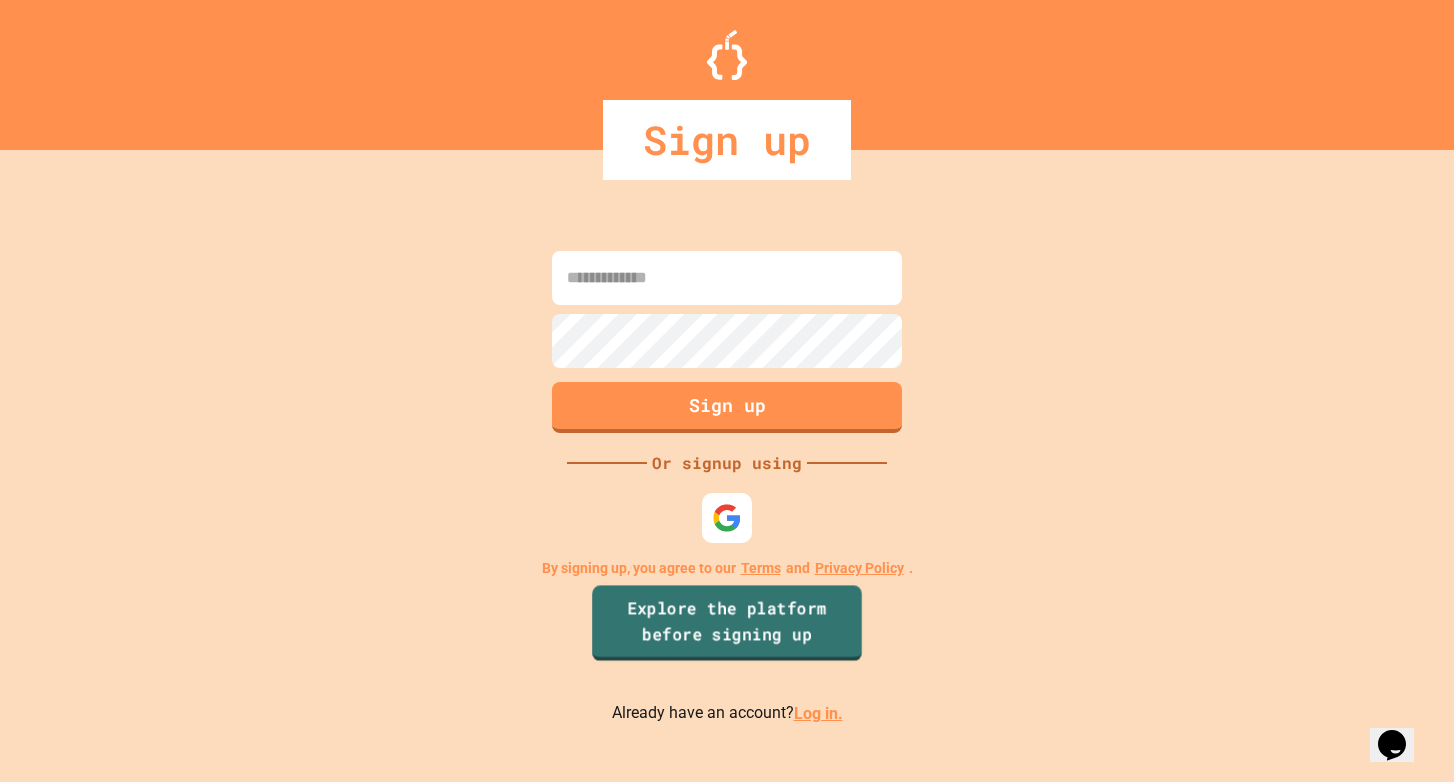 click on "Explore the platform before signing up" at bounding box center [727, 624] 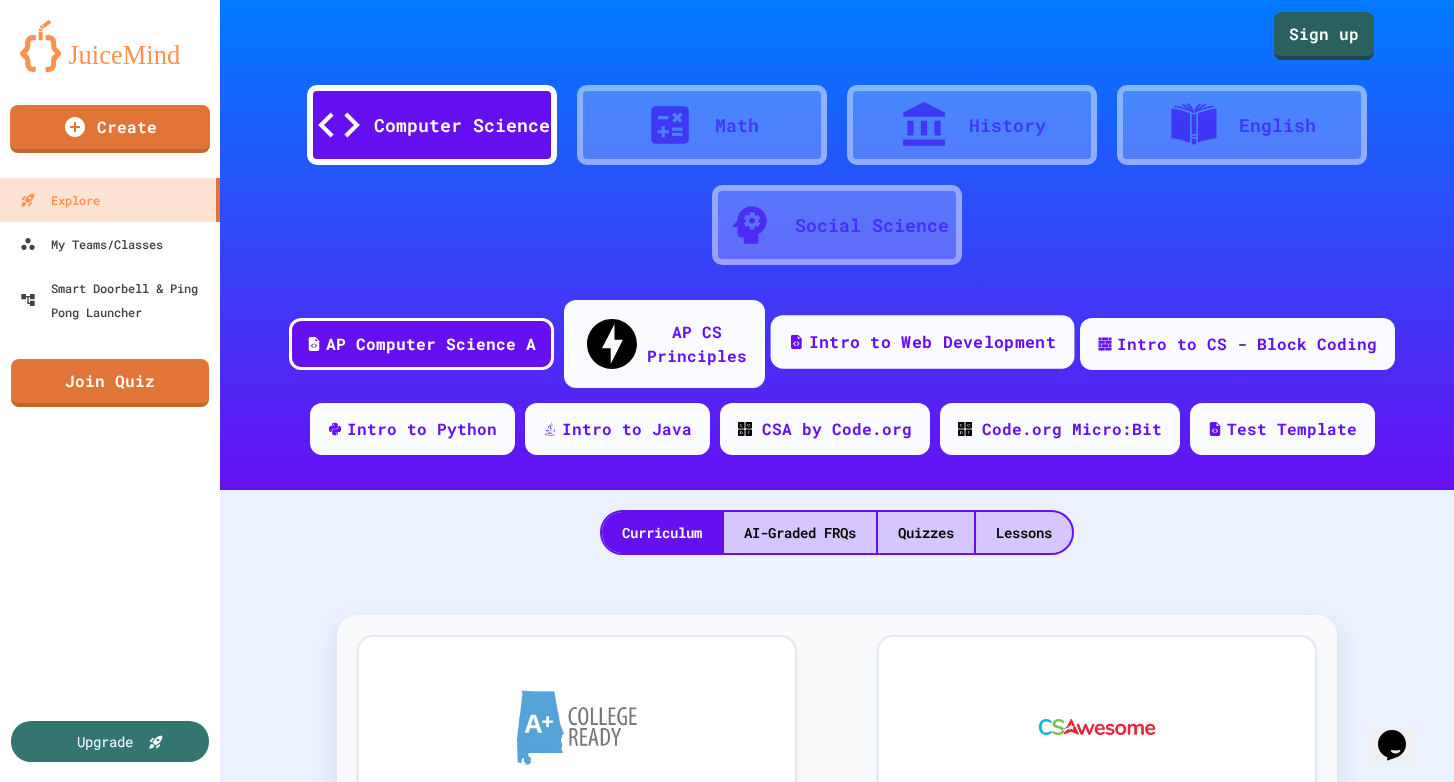 click on "Intro to Web Development" at bounding box center [932, 342] 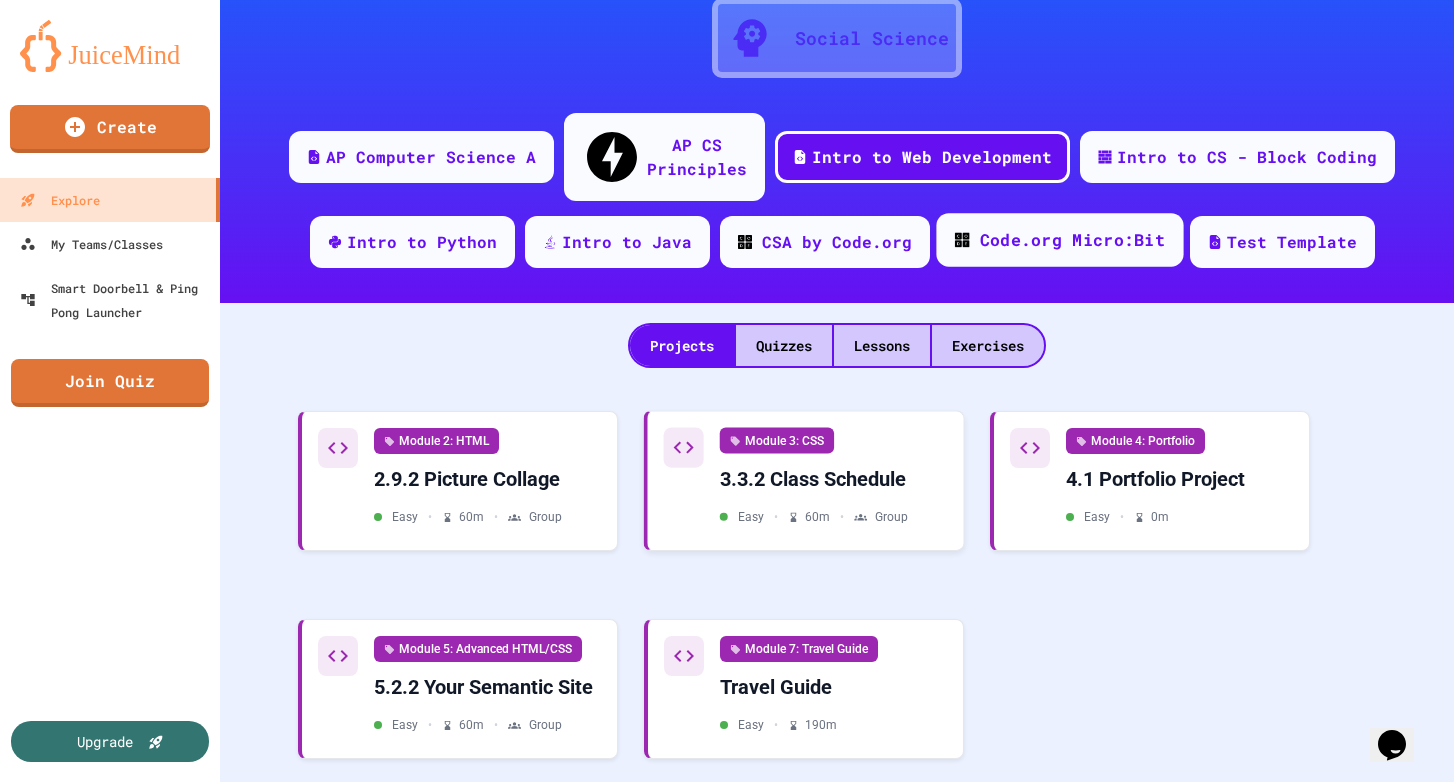 scroll, scrollTop: 198, scrollLeft: 0, axis: vertical 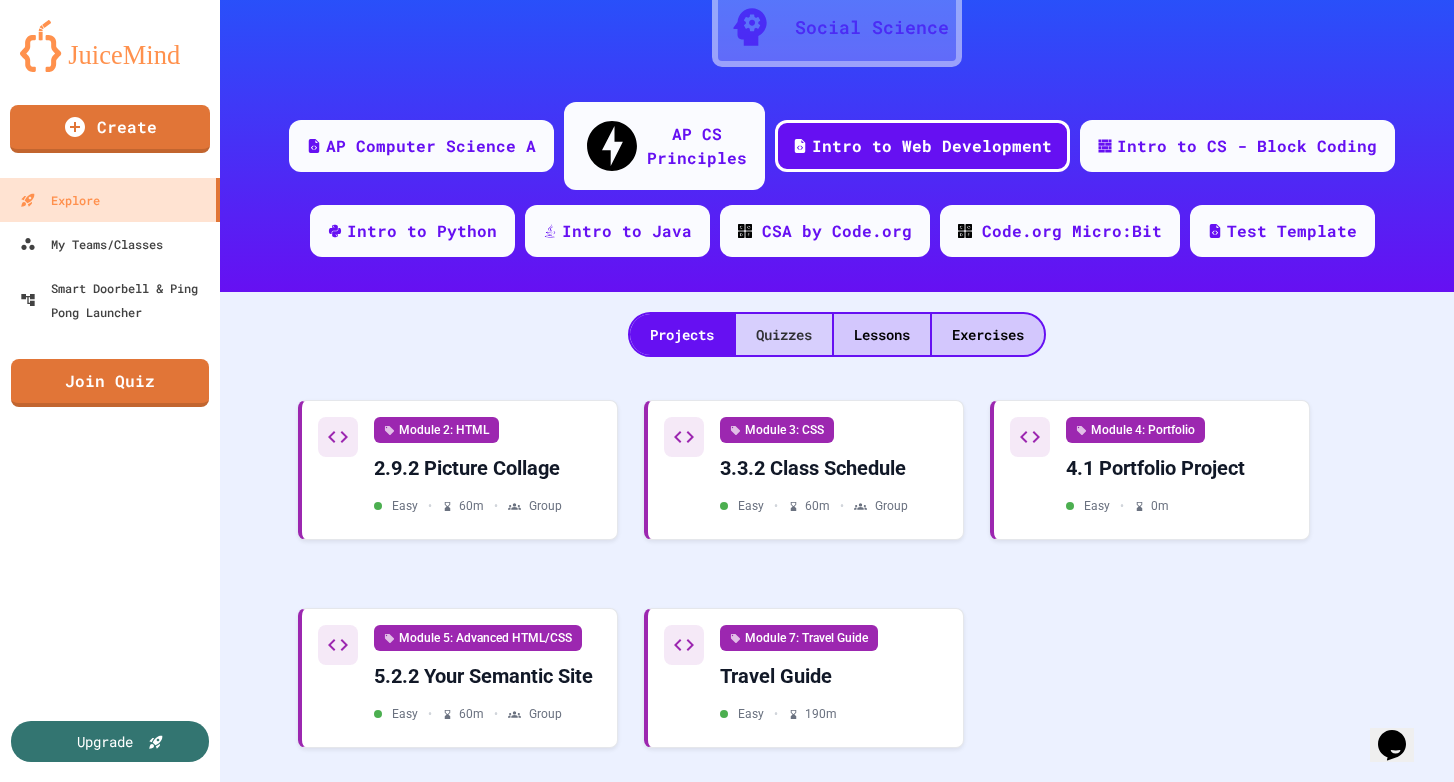 click on "Quizzes" at bounding box center [784, 334] 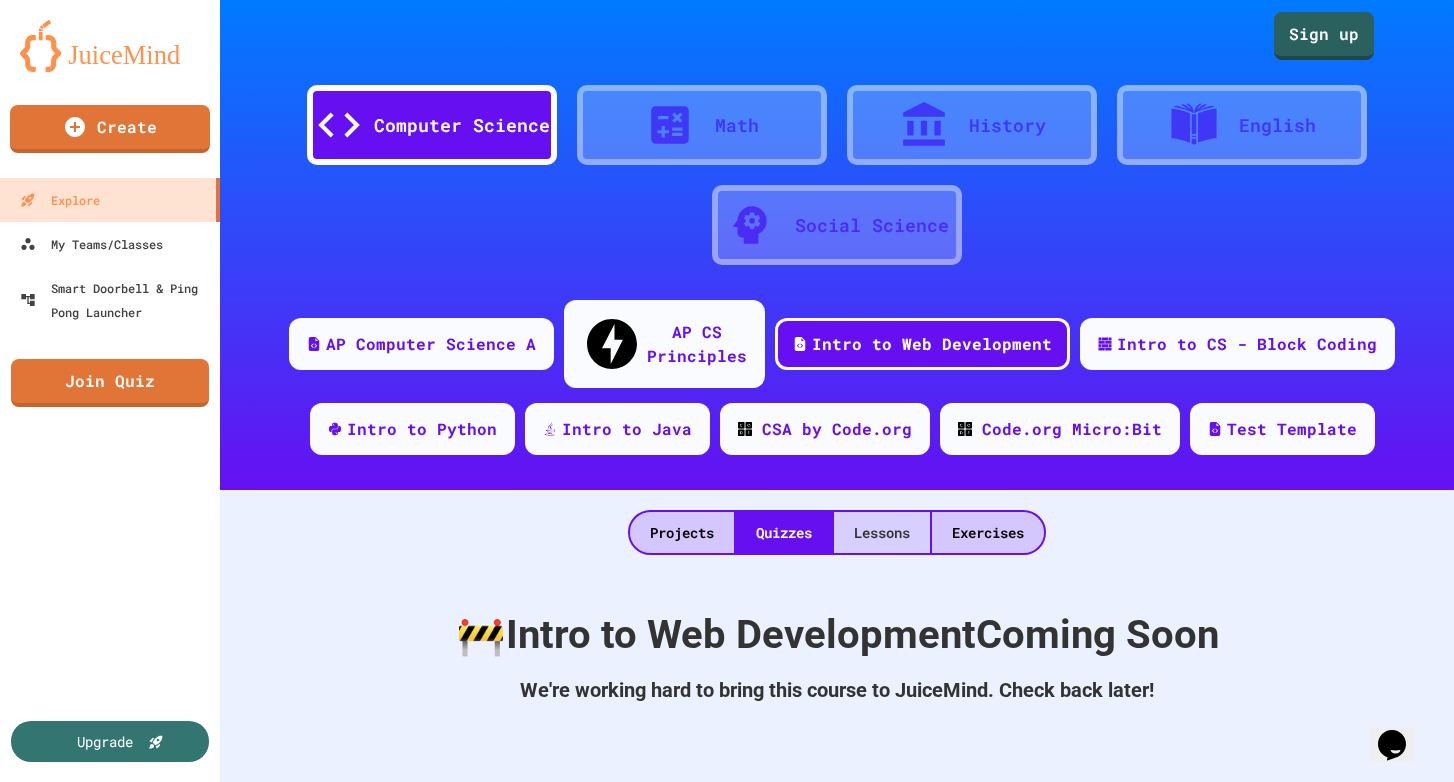 click on "Lessons" at bounding box center [882, 532] 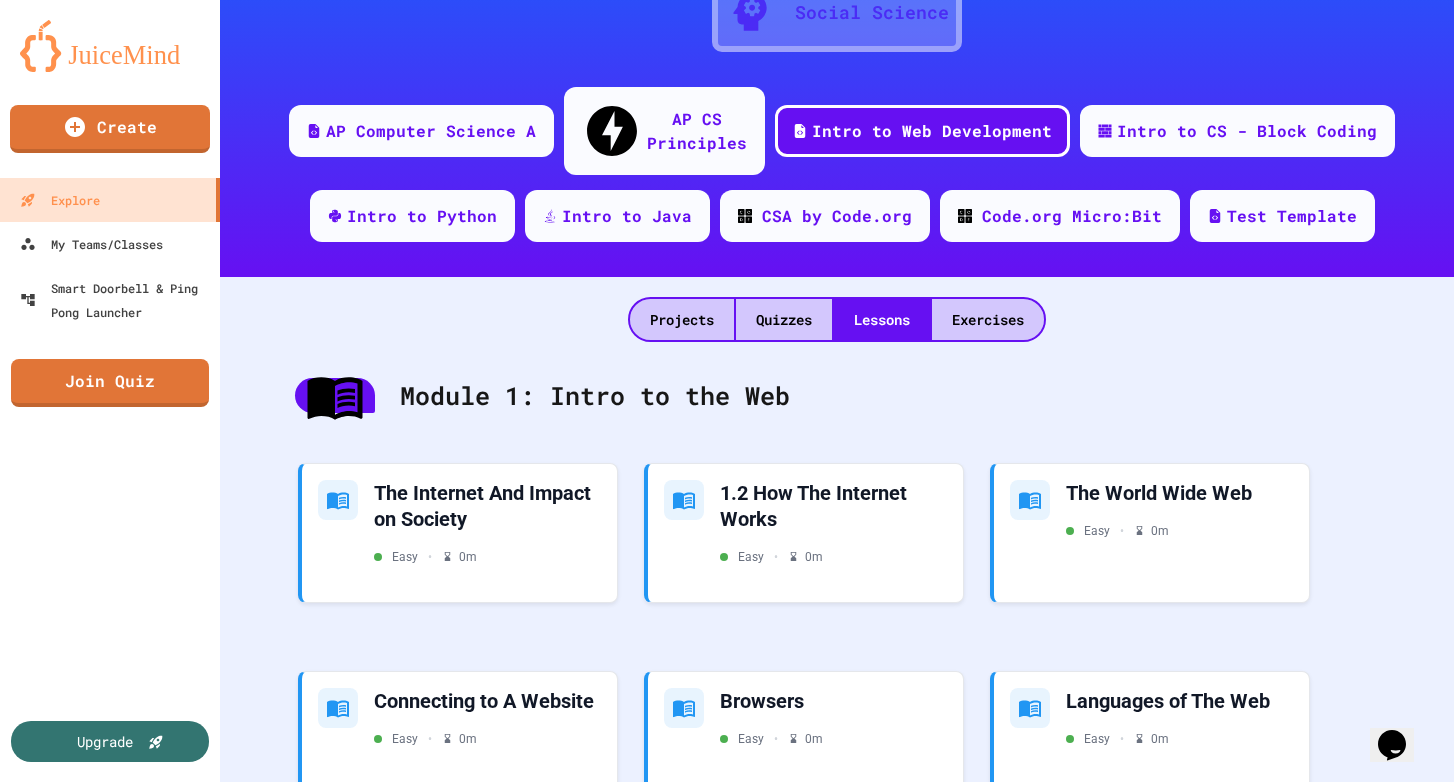 scroll, scrollTop: 0, scrollLeft: 0, axis: both 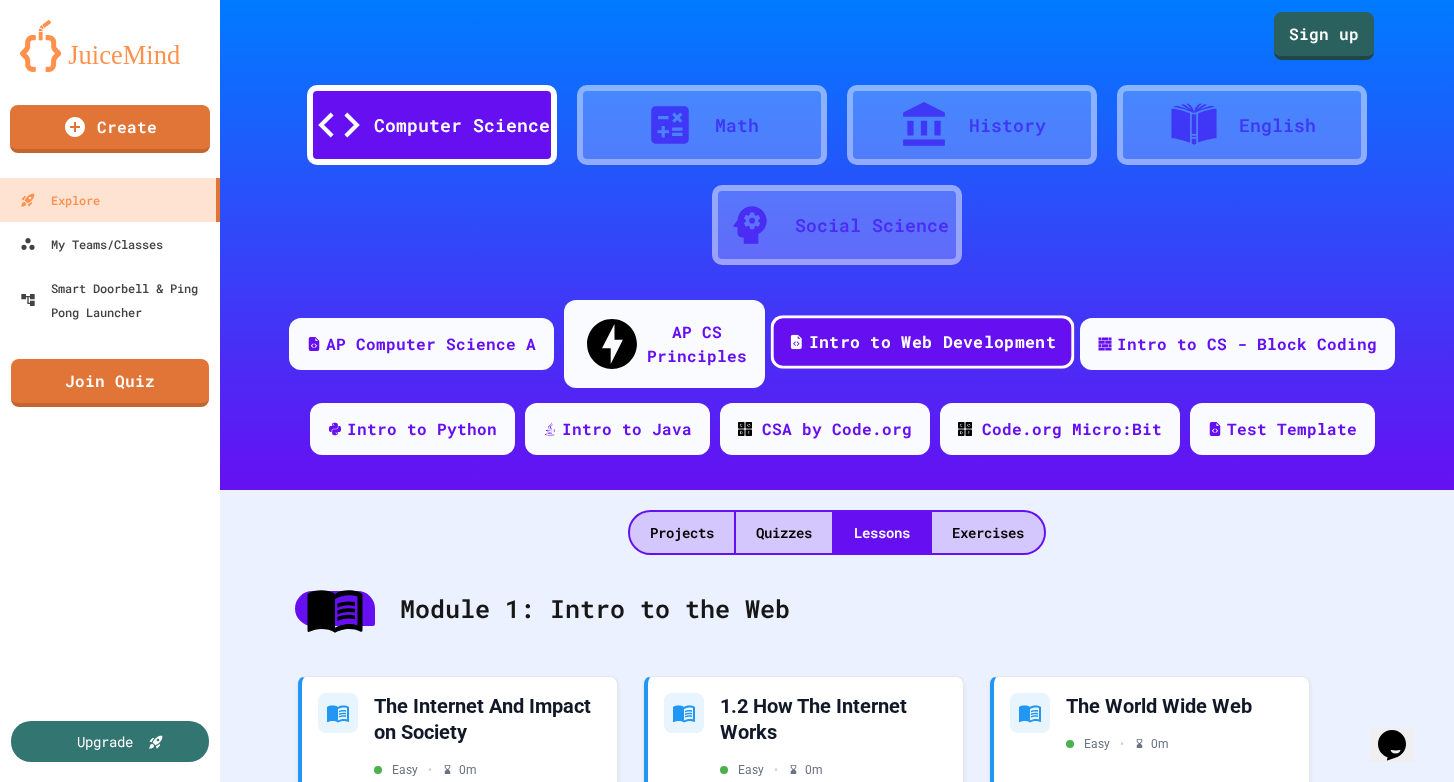 click on "Intro to Web Development" at bounding box center (932, 342) 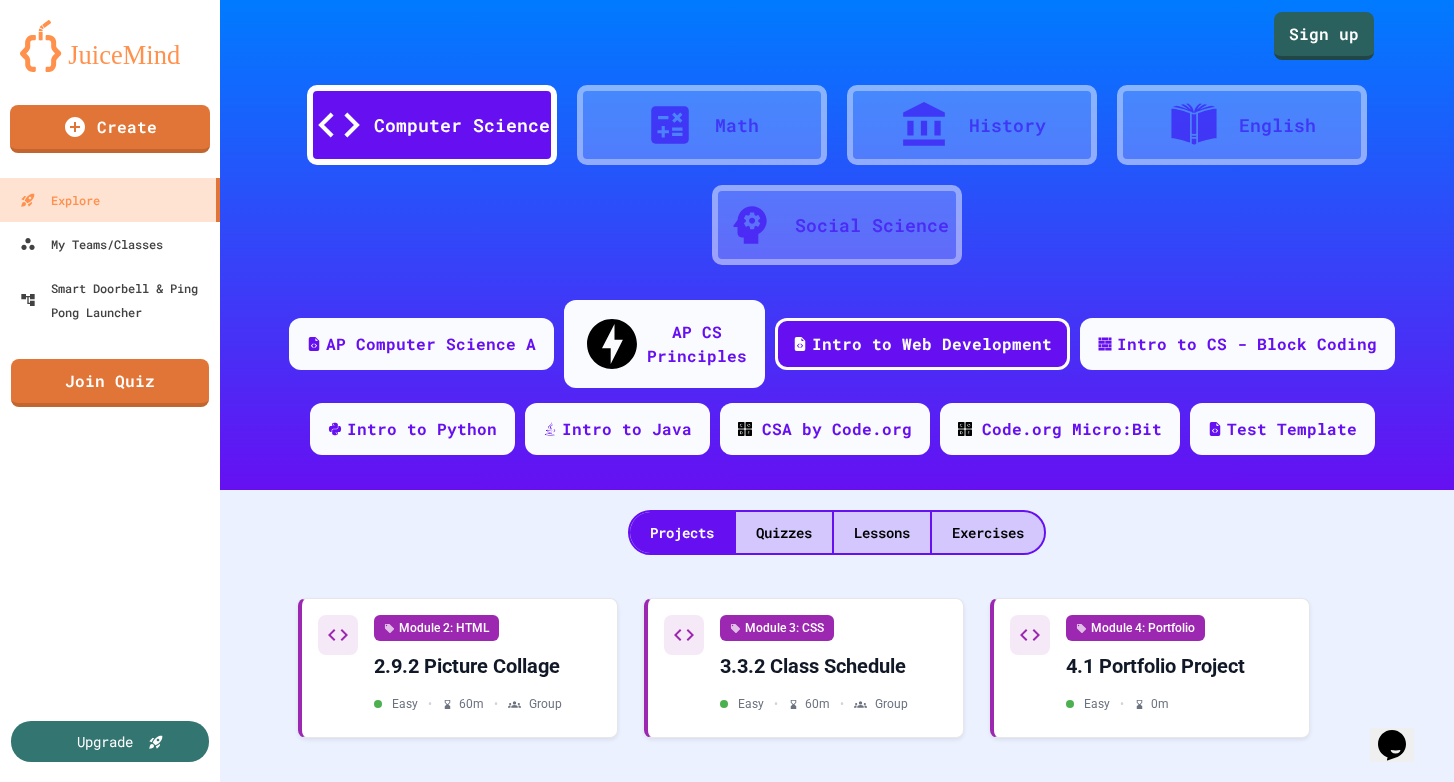 click on "Computer Science" at bounding box center (462, 125) 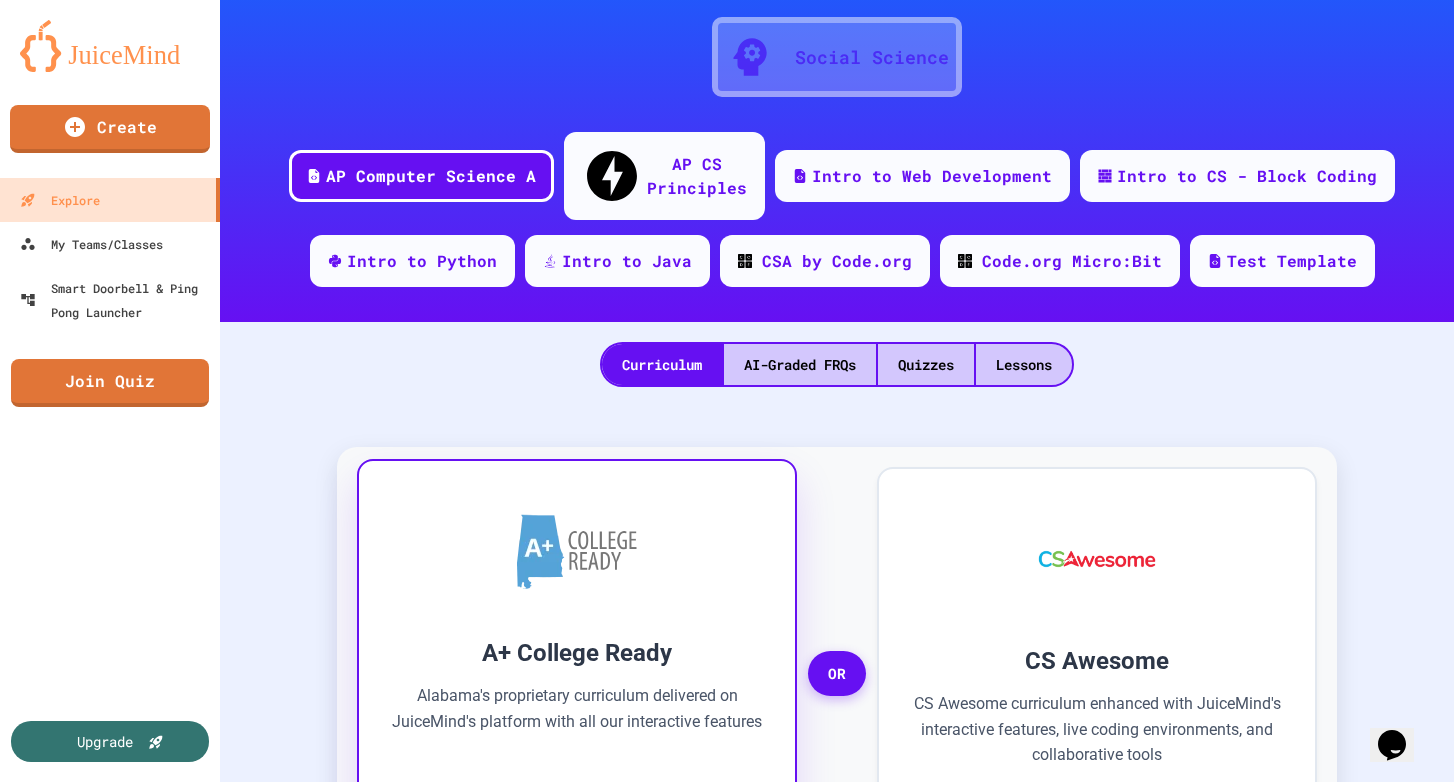 scroll, scrollTop: 0, scrollLeft: 0, axis: both 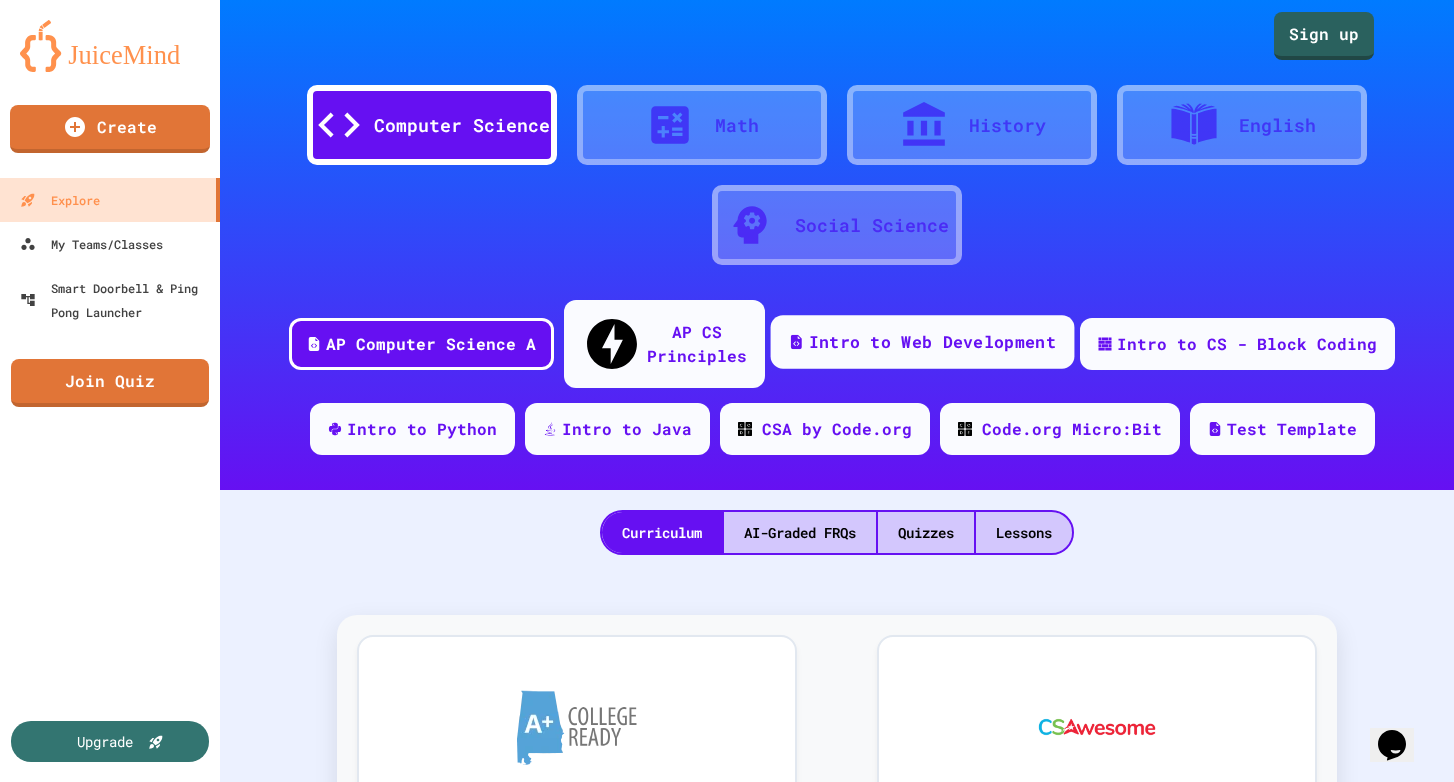 click on "Intro to Web Development" at bounding box center [932, 342] 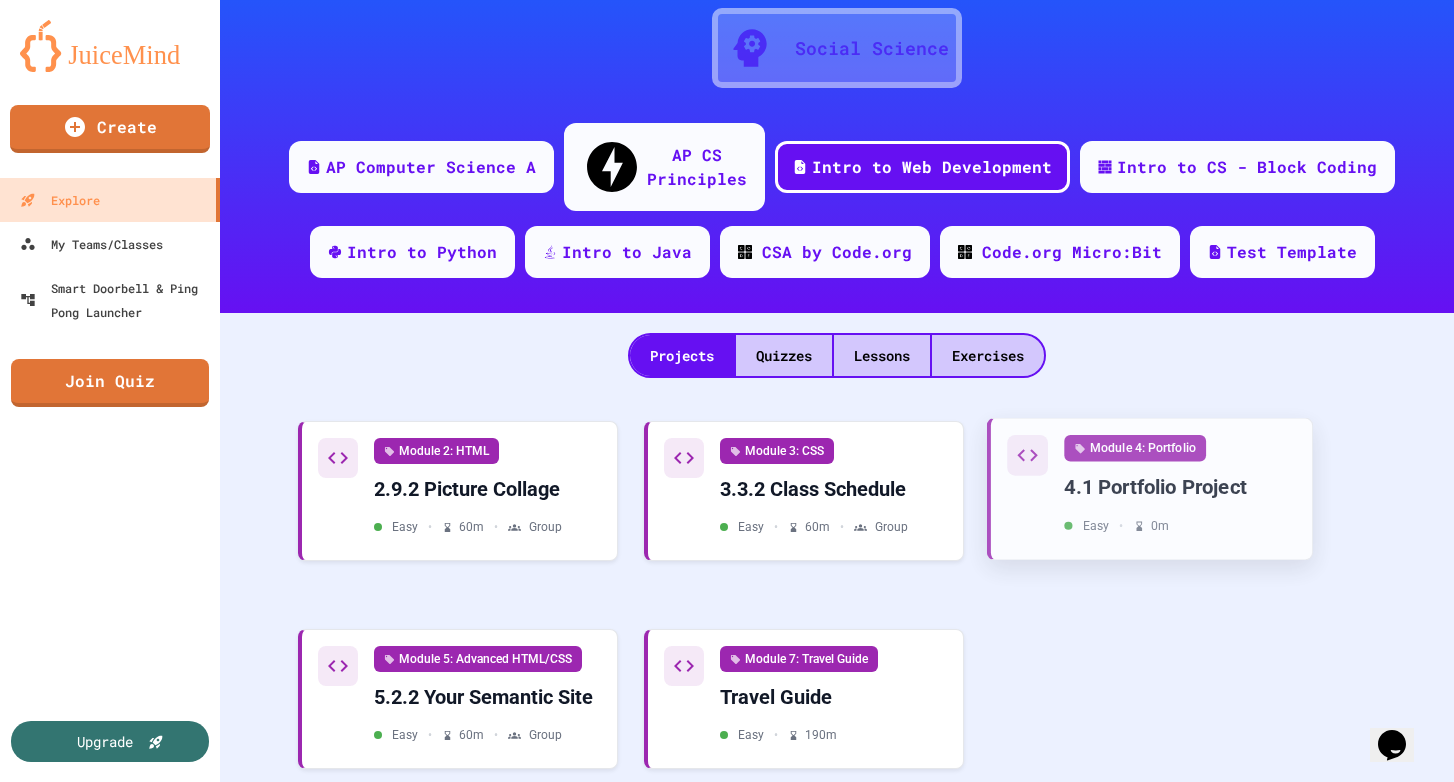 scroll, scrollTop: 198, scrollLeft: 0, axis: vertical 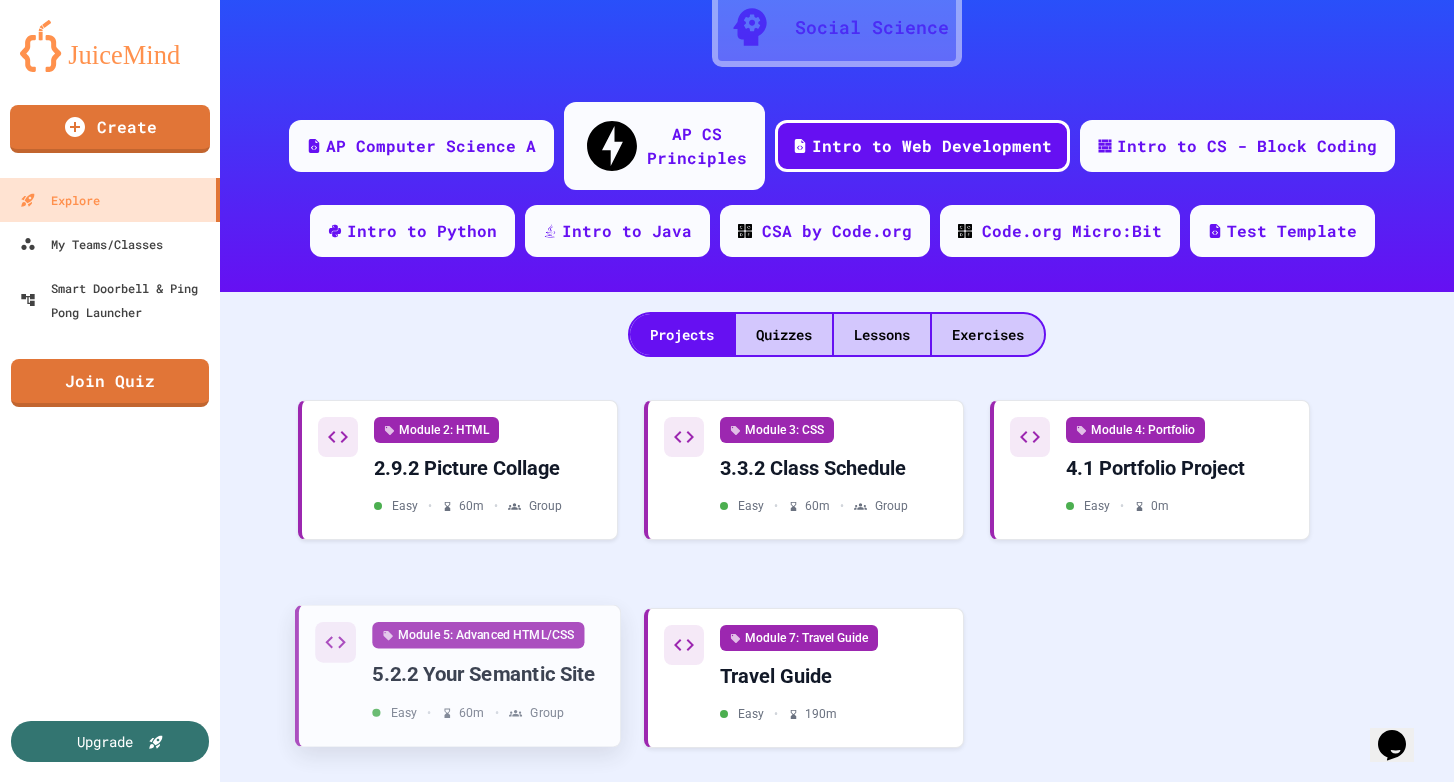 click on "5.2.2 Your Semantic Site" at bounding box center (488, 674) 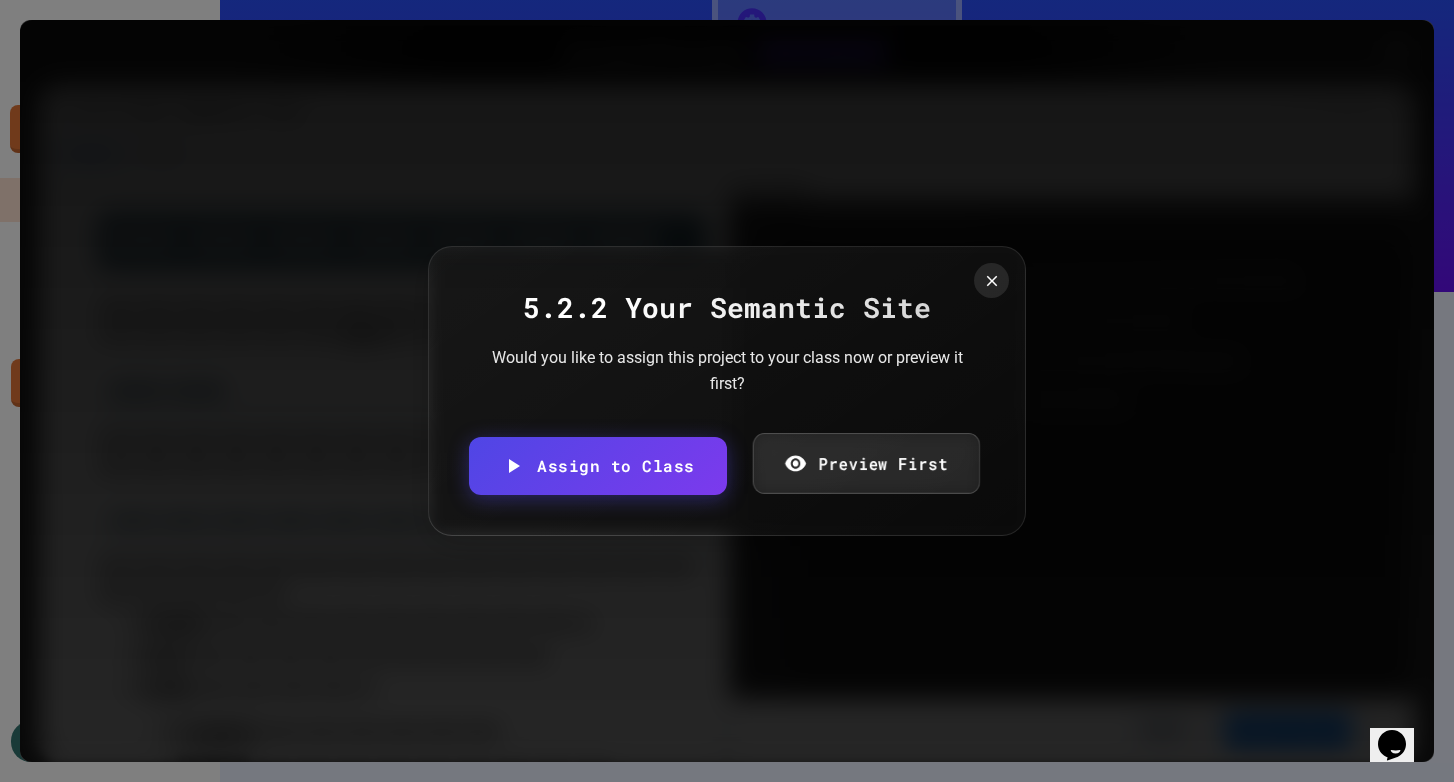 click on "Preview First" at bounding box center [865, 463] 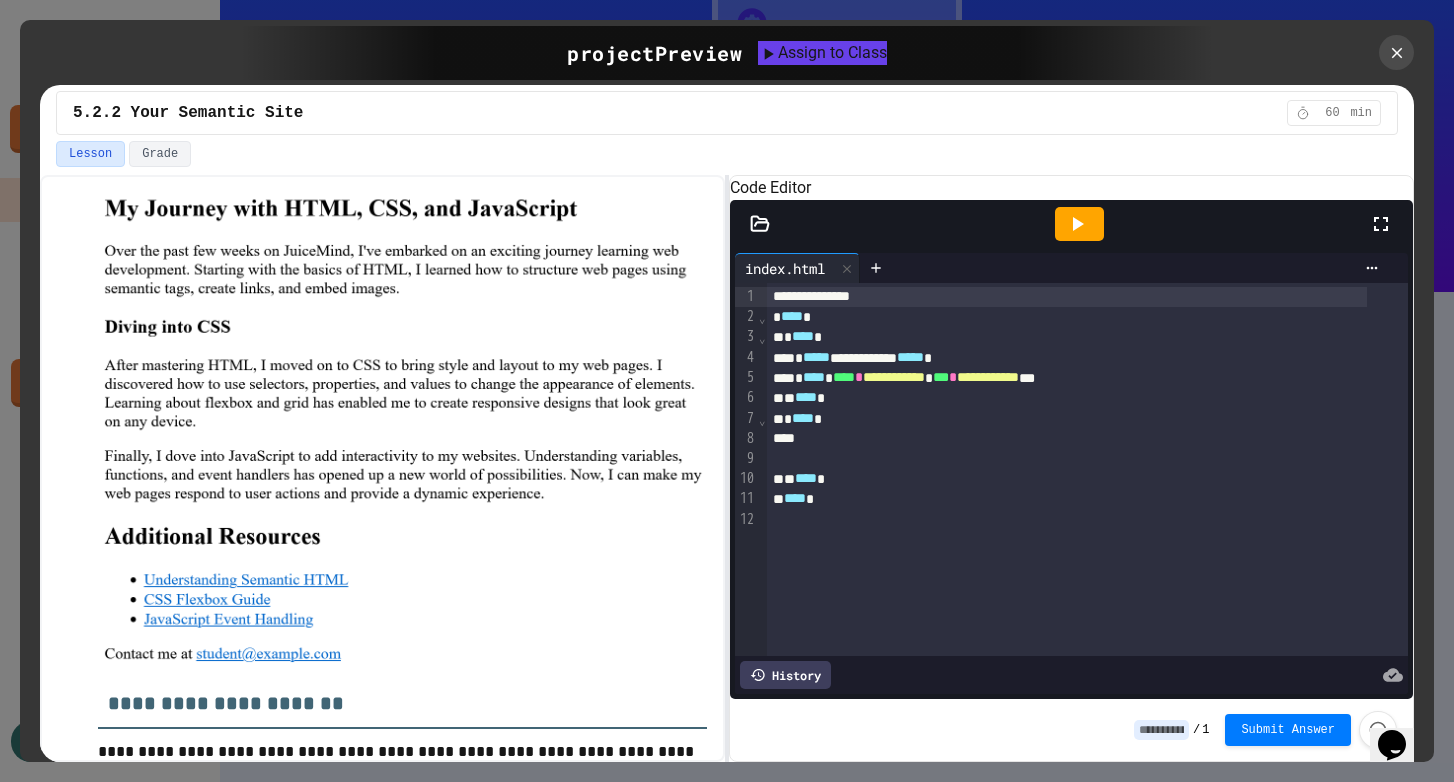 scroll, scrollTop: 1471, scrollLeft: 0, axis: vertical 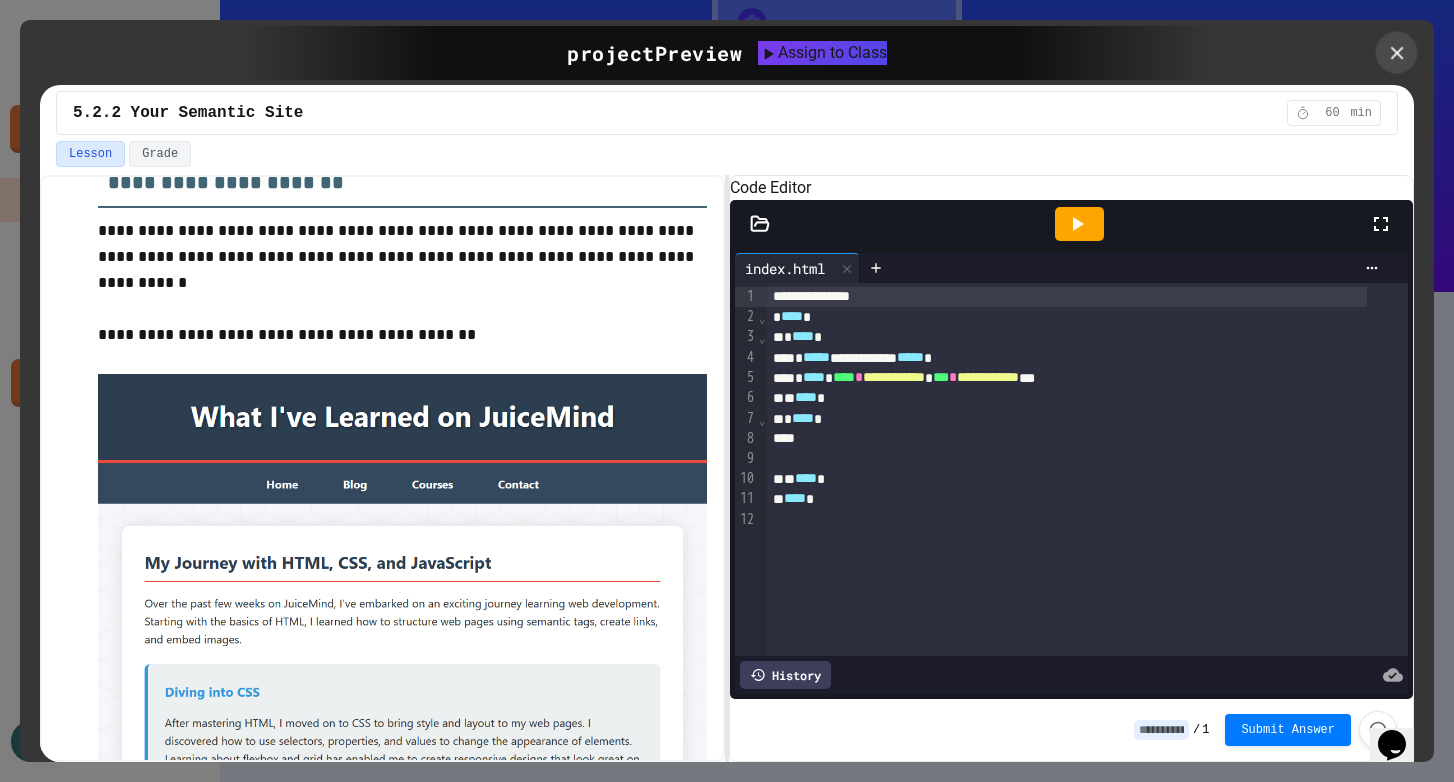 click 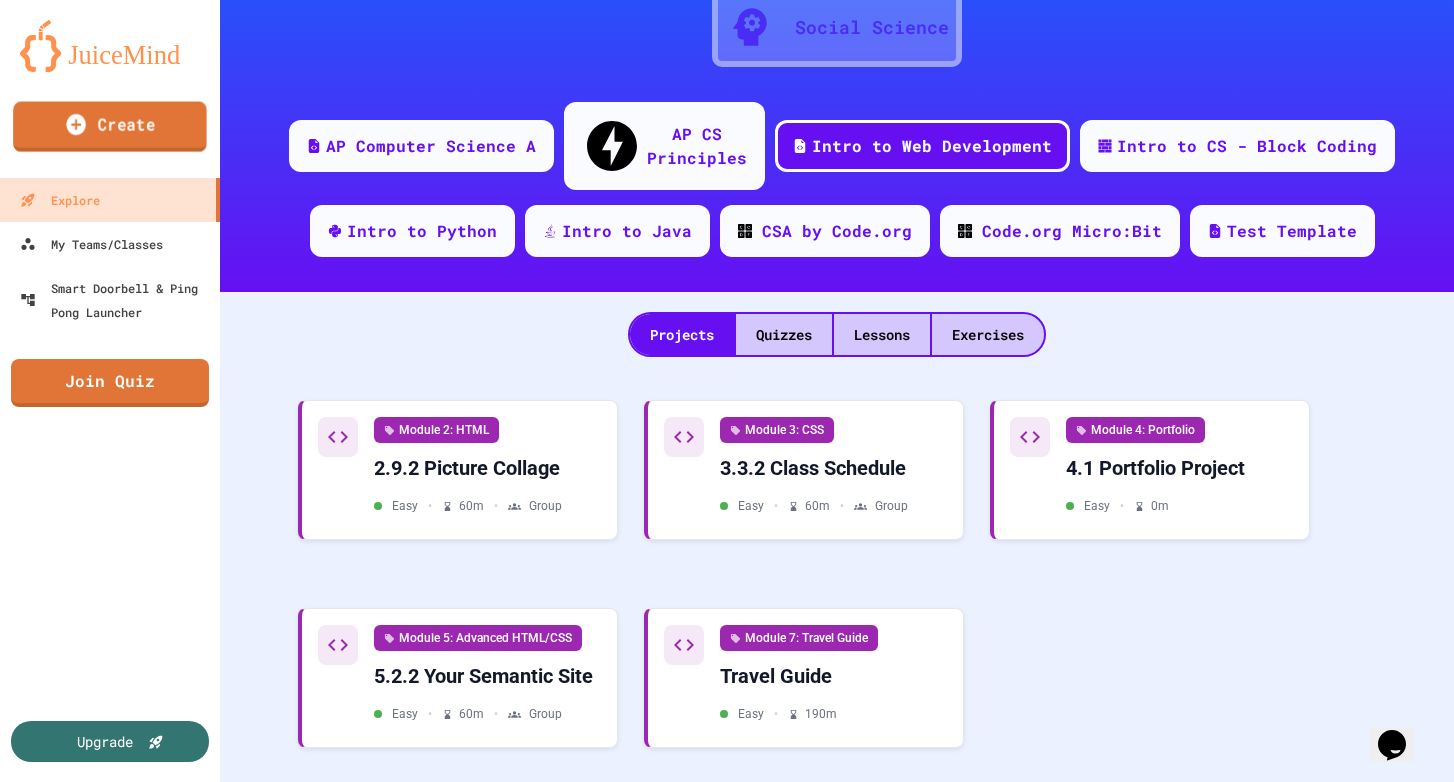 click on "Create" at bounding box center [110, 127] 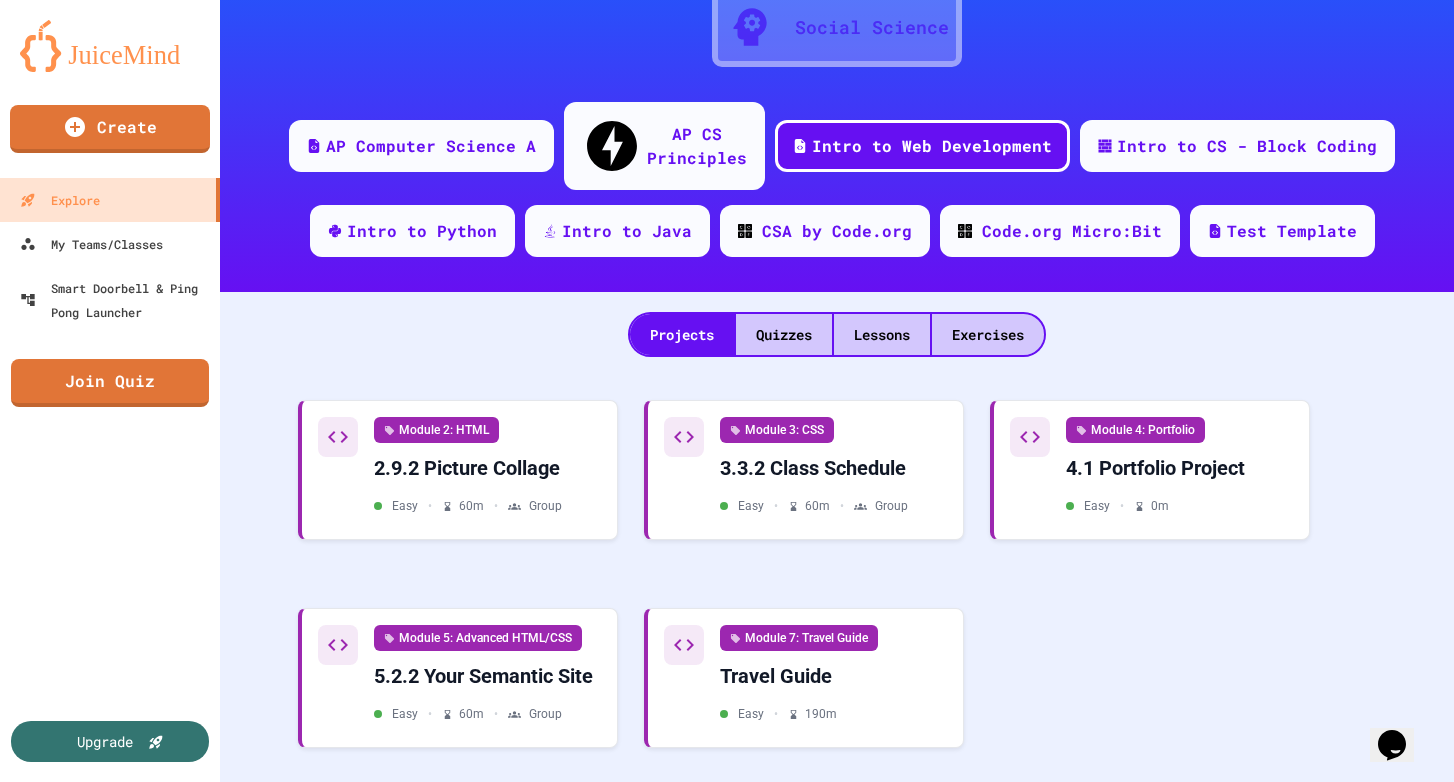click on "Keep exploring" at bounding box center [784, 1119] 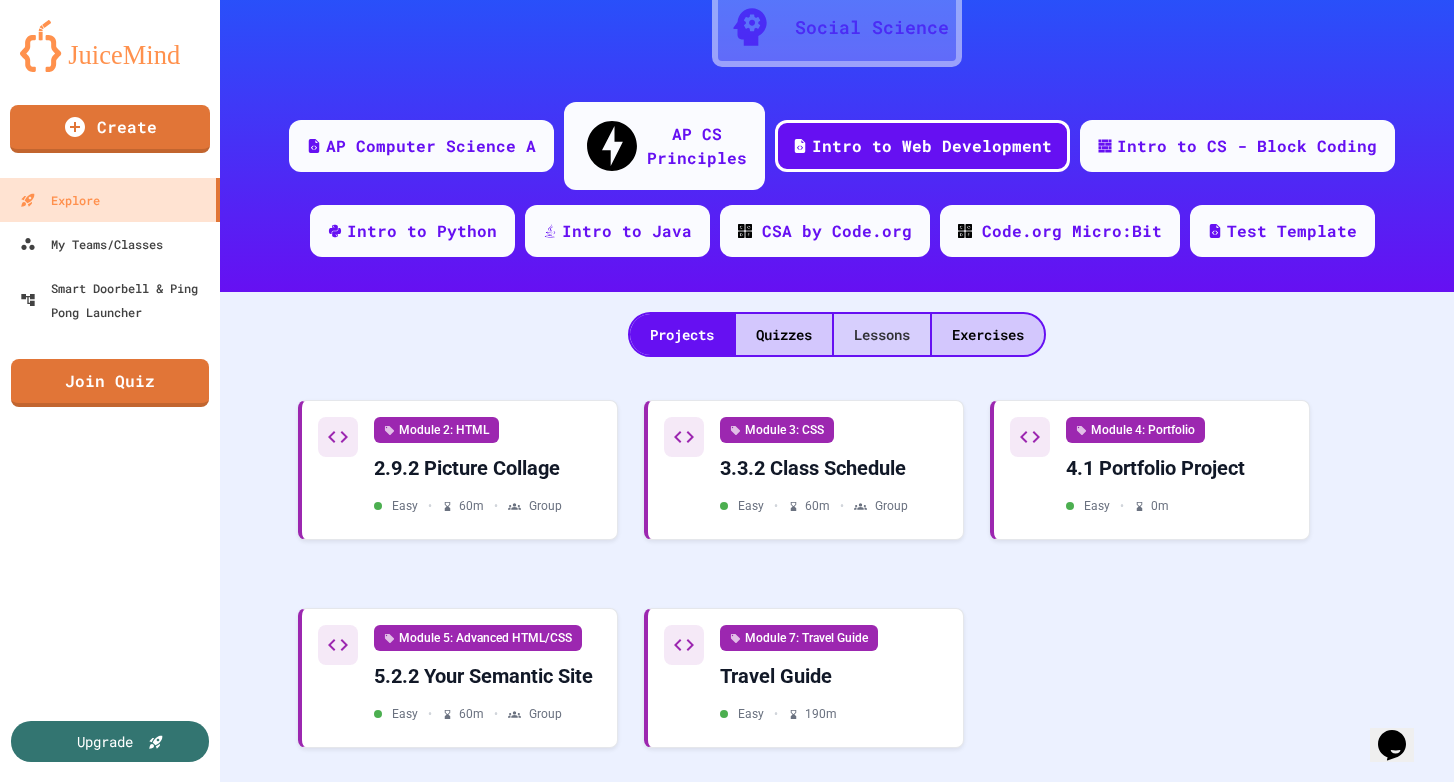 click on "Lessons" at bounding box center (882, 334) 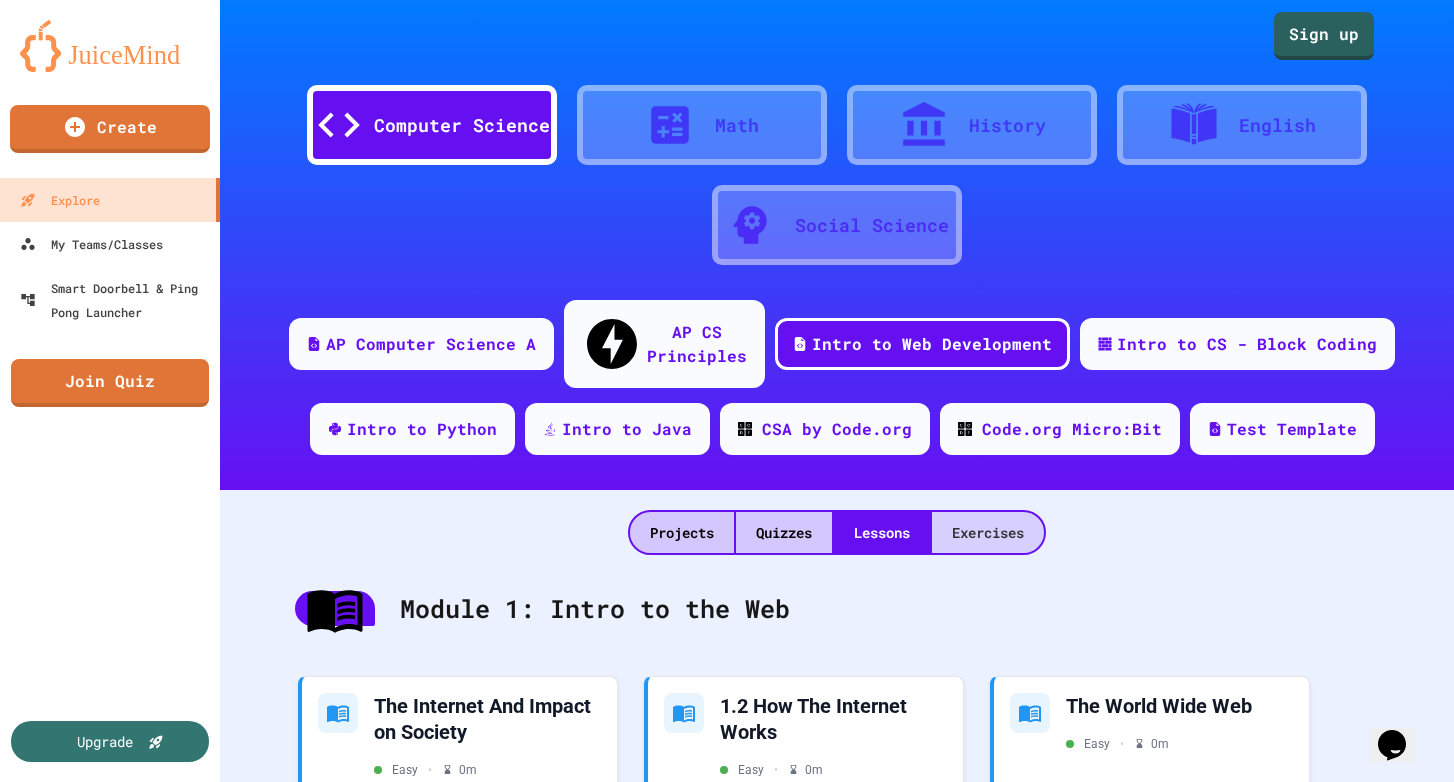 click on "Exercises" at bounding box center (988, 532) 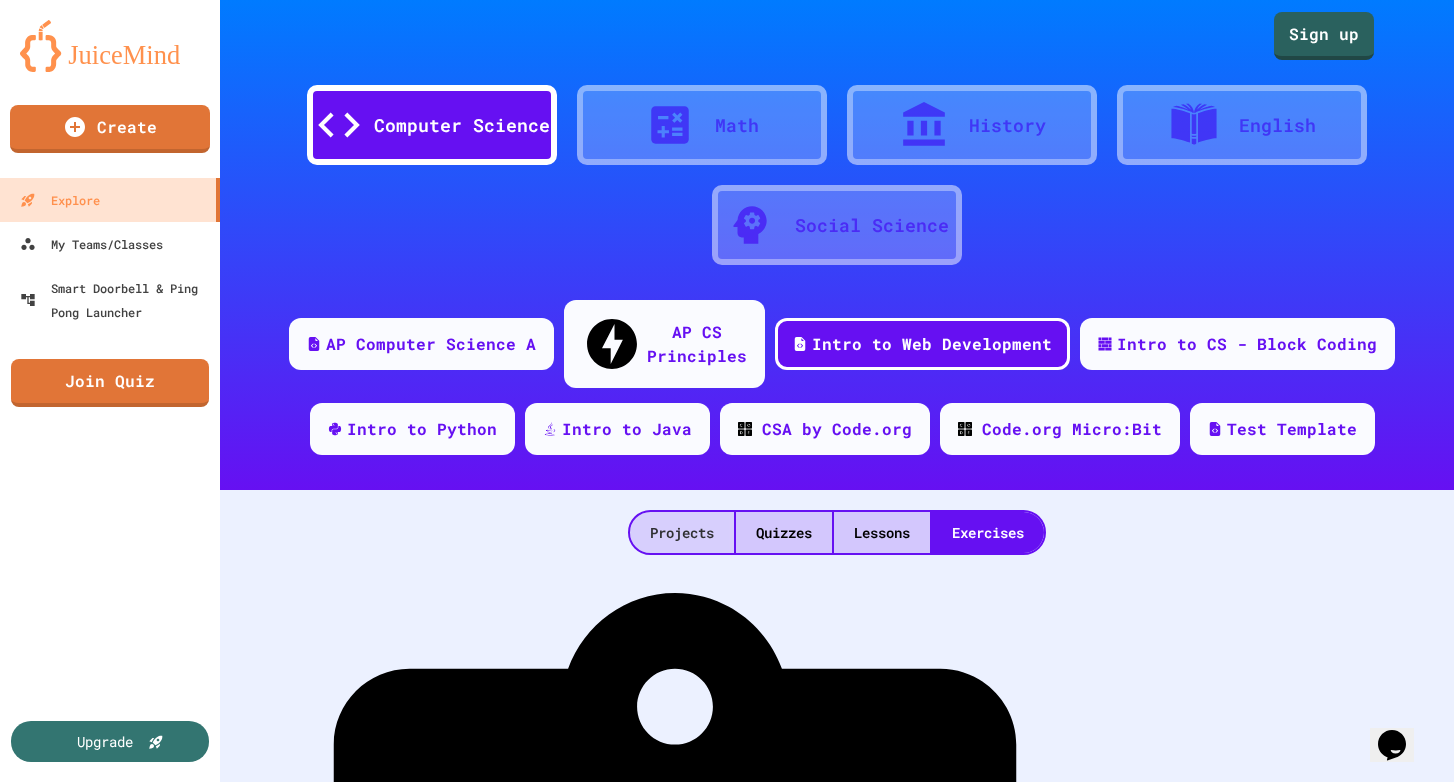 click on "Projects" at bounding box center (682, 532) 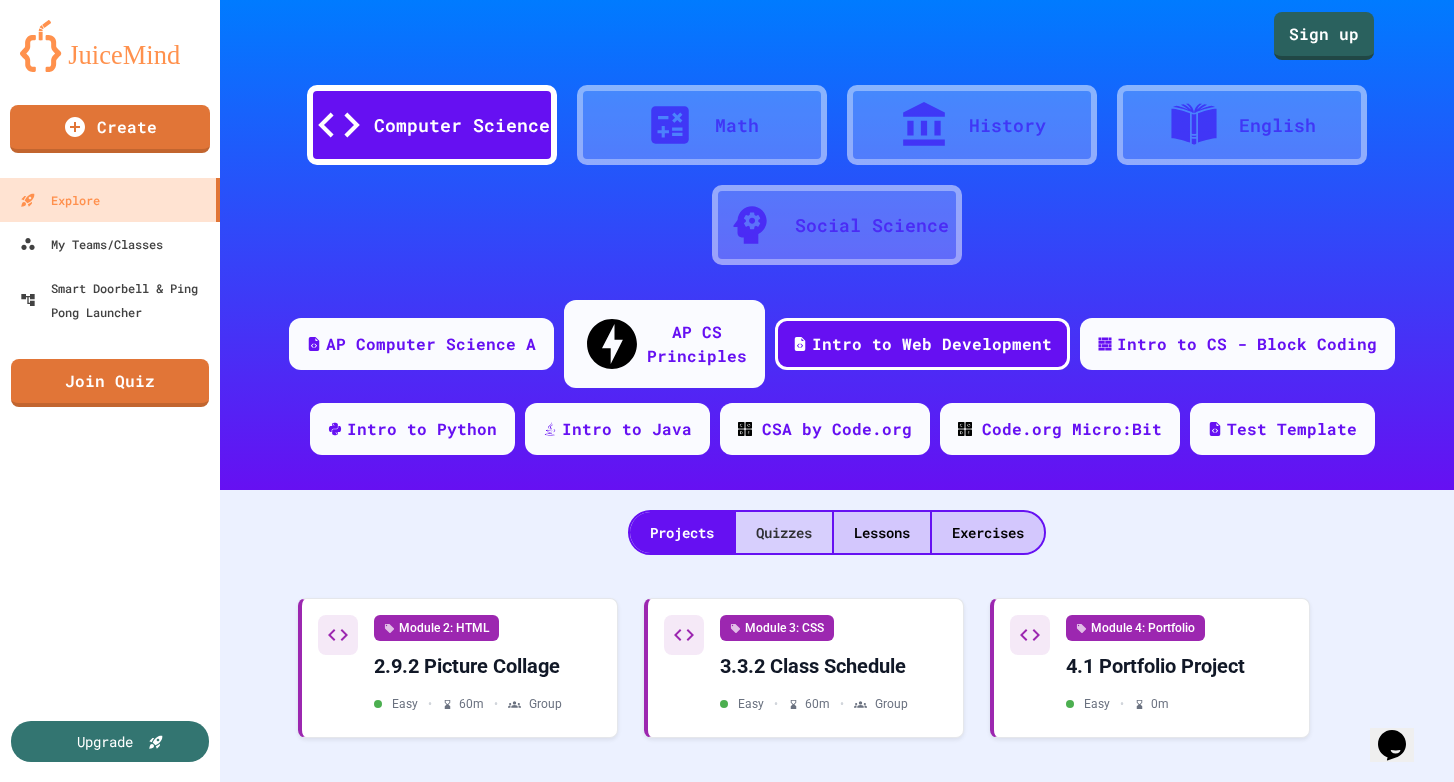 click on "Quizzes" at bounding box center (784, 532) 